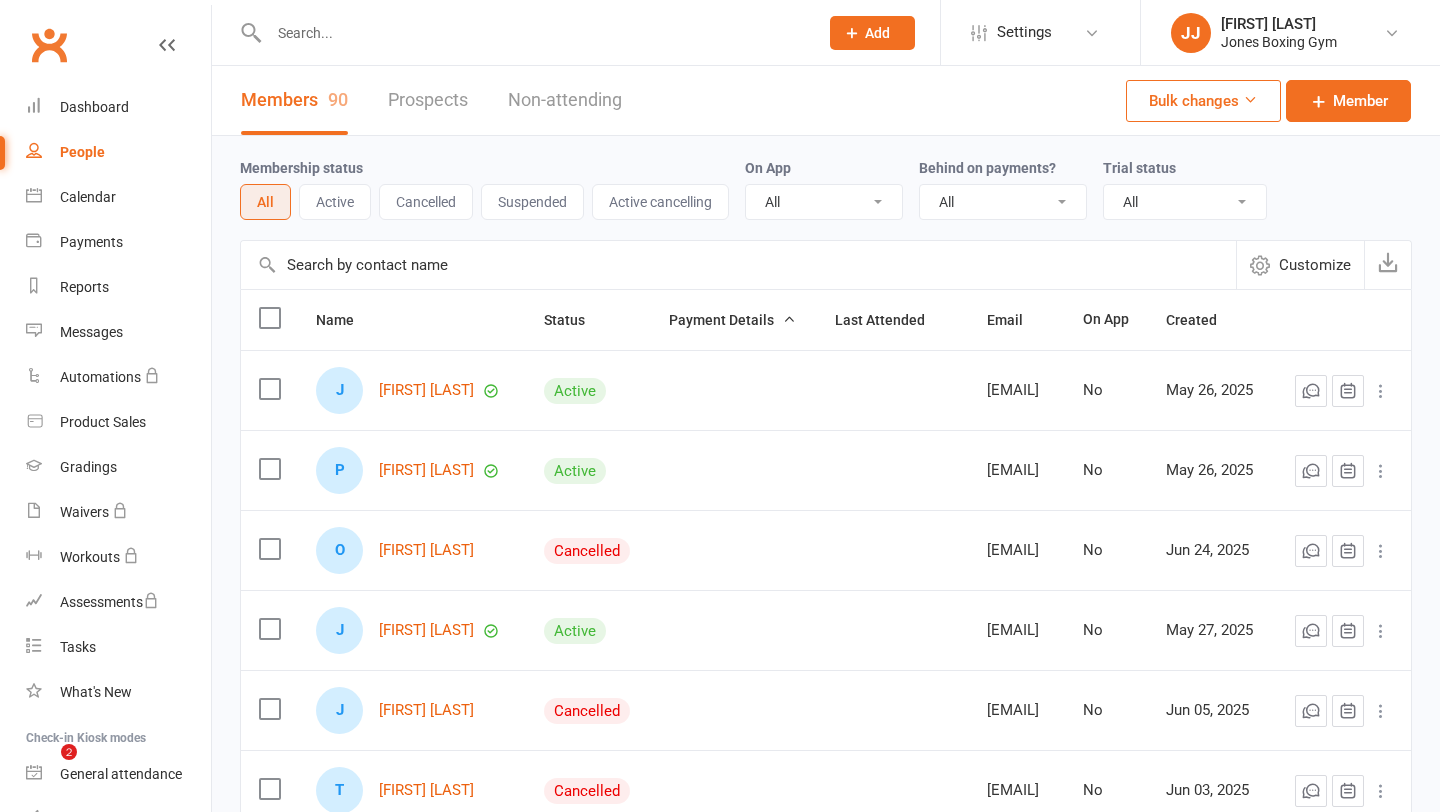 select on "50" 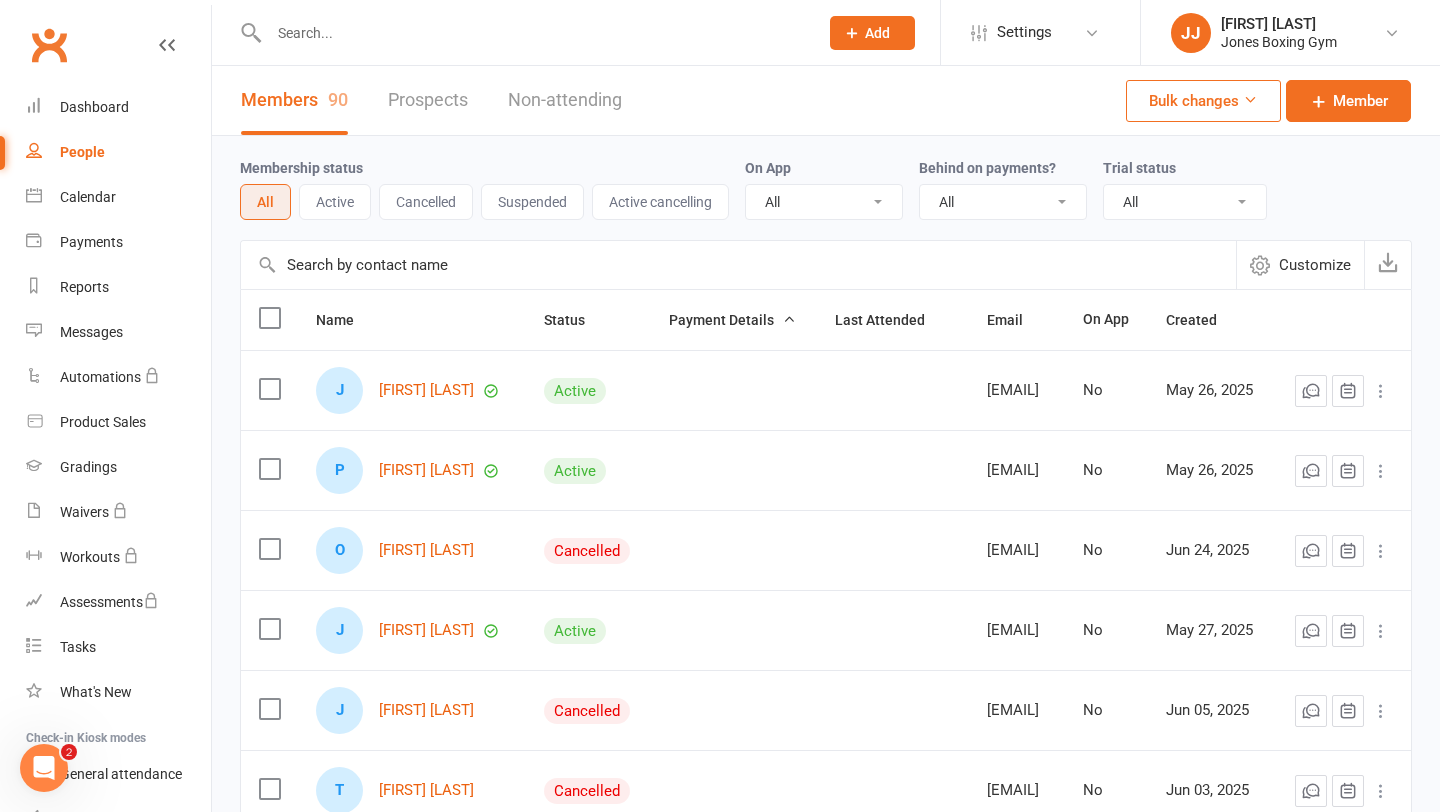scroll, scrollTop: 0, scrollLeft: 0, axis: both 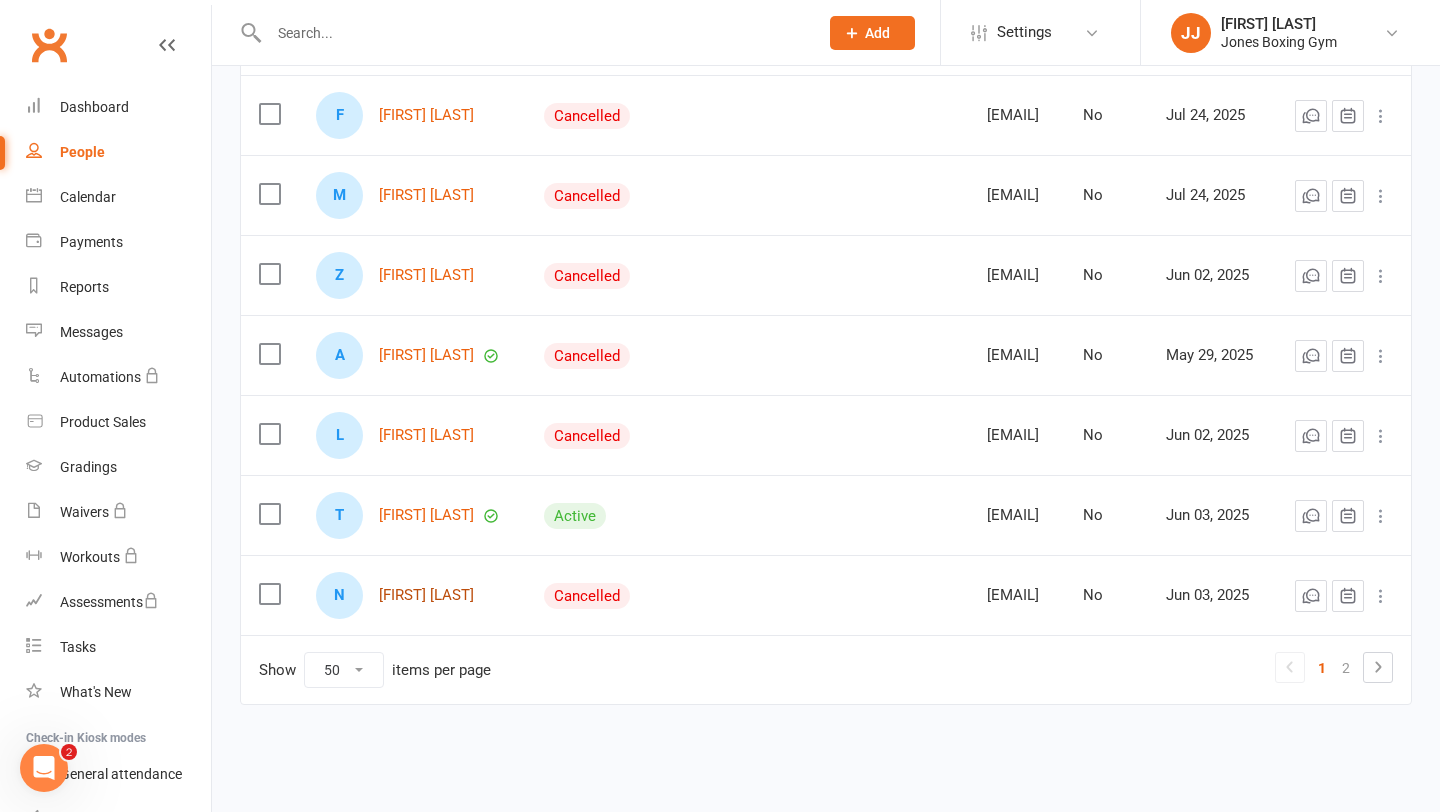 click on "[FIRST] [LAST]" at bounding box center [426, 595] 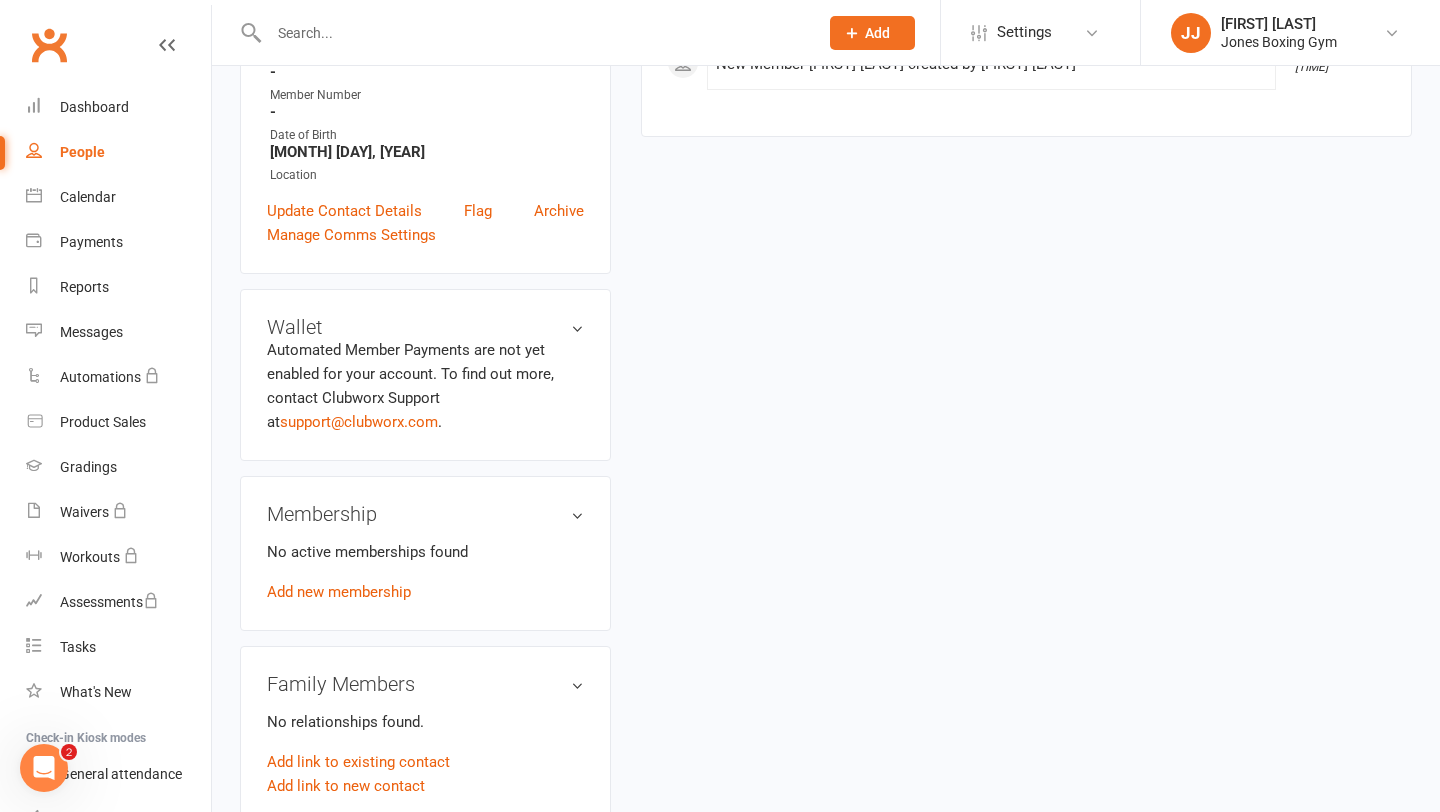 scroll, scrollTop: 419, scrollLeft: 0, axis: vertical 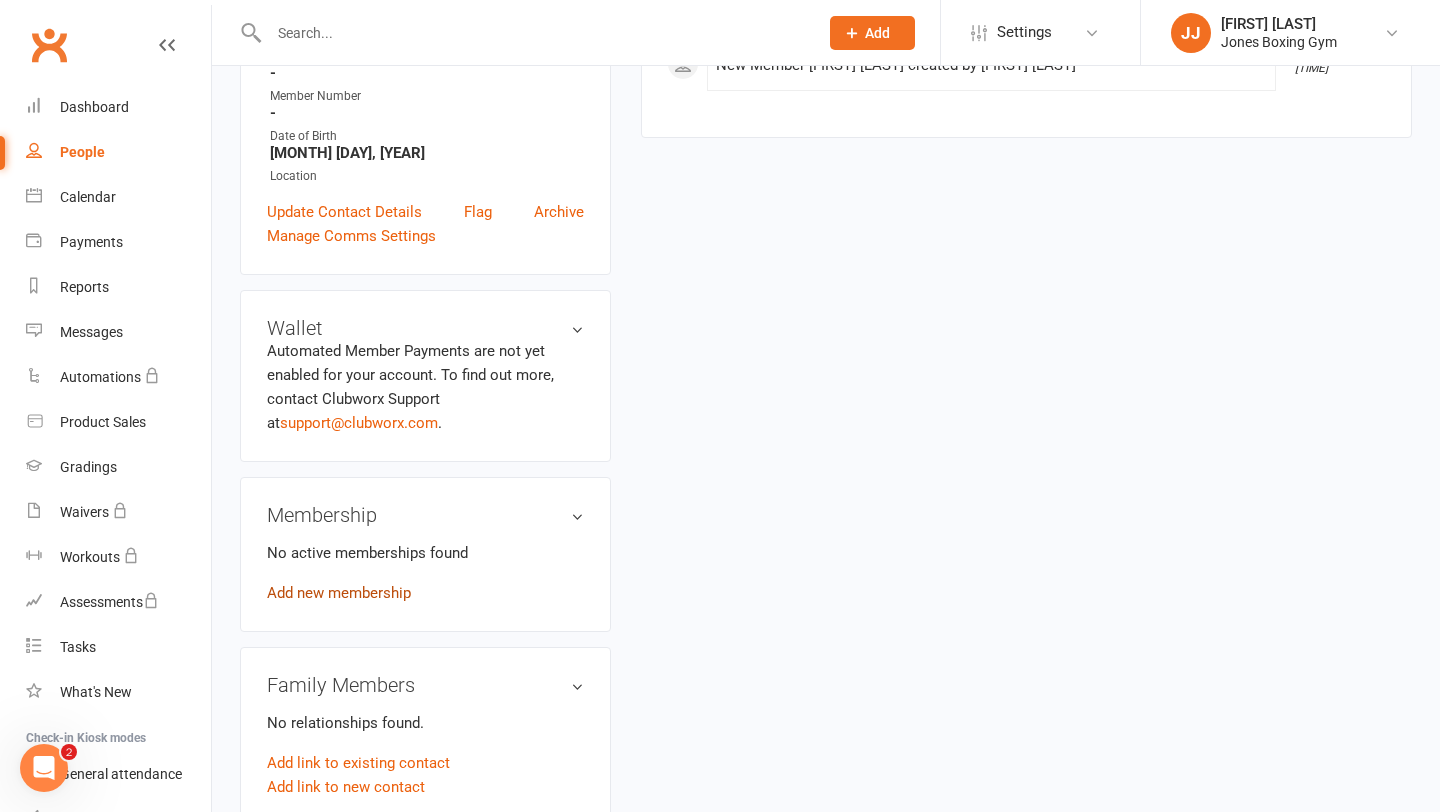 click on "Add new membership" at bounding box center [339, 593] 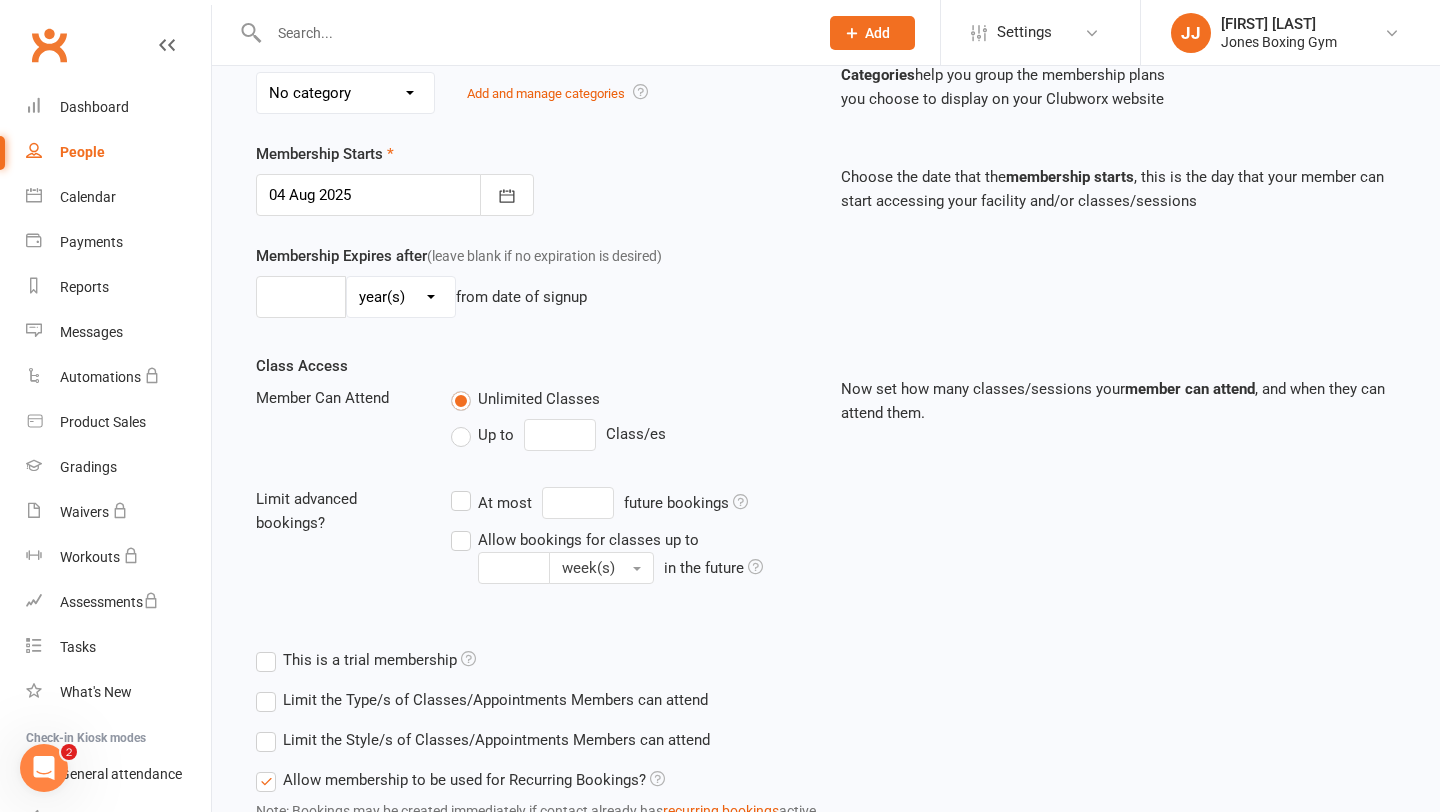 scroll, scrollTop: 0, scrollLeft: 0, axis: both 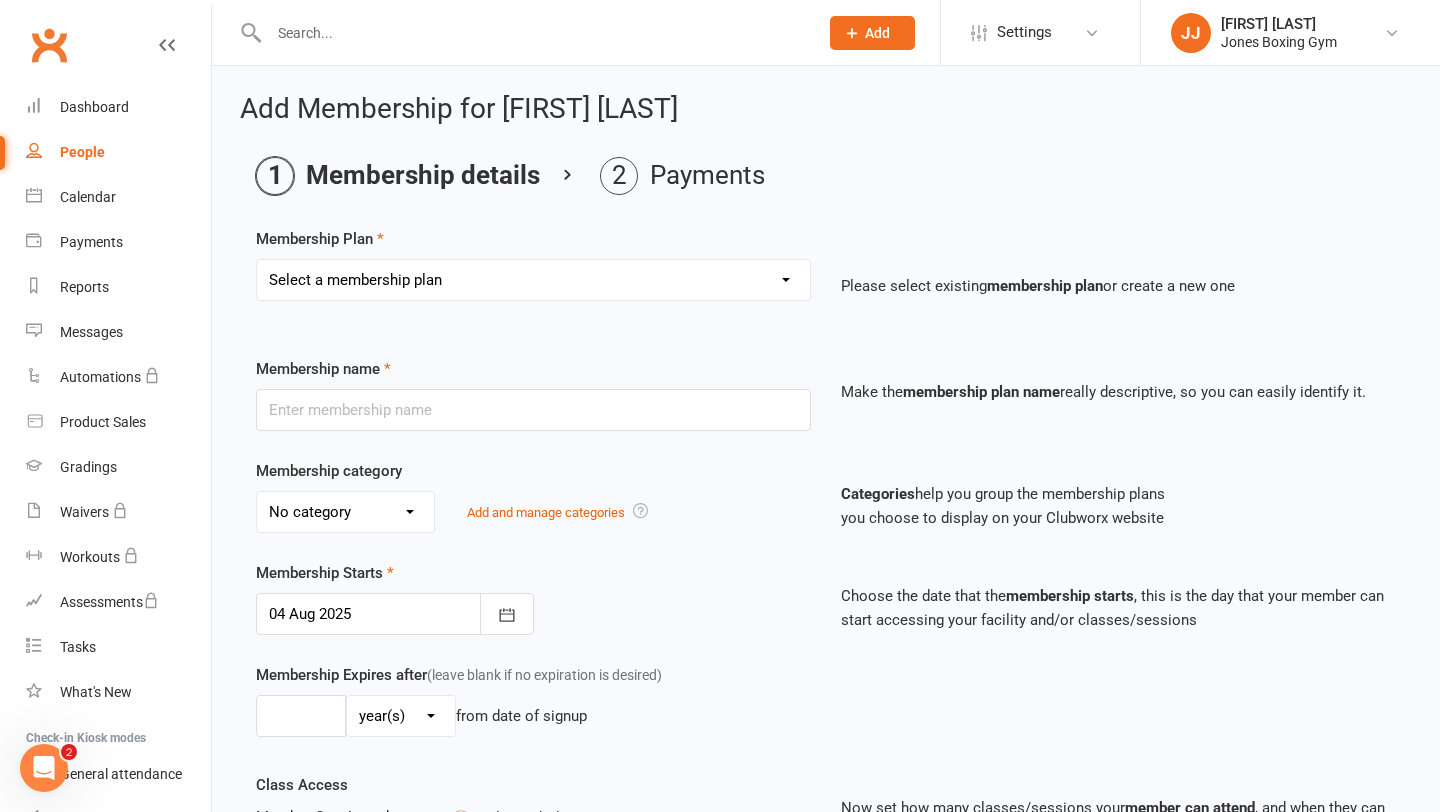 click on "Select a membership plan Create new Membership Plan Monthly - 1 class a week Monthly - 2 classes a week Monthly - 3 classes a week Monthly - 4 sessions a week 3 Monthly - 1 class per week 3 Monthly - 2 classes a week 3 Monthly payments - 3 classes a week 3 Monthly - 4 classes a week Yearly unlimited Kids - Monthly 1 session a week Kids - Monthly 2 sessions a week Kids - 3 Monthly 1 session a week Kids - 3 Monthly 2 sessions a week 3 Monthly - 1 class a week Drop in KIDS TERMLY - 1 X CLASS WEEKLY KIDS TERMLY - 2 X WEEKLY" at bounding box center [533, 280] 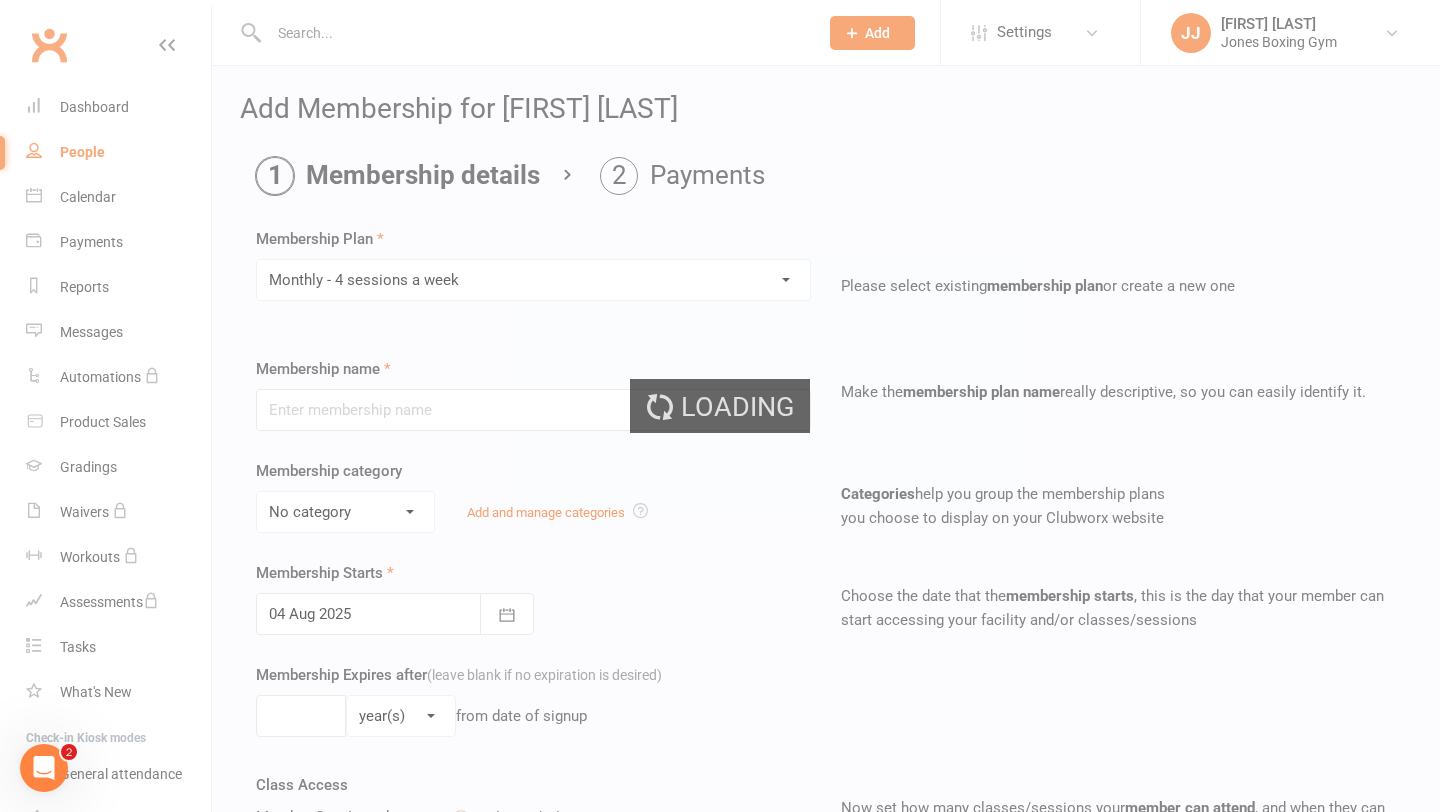 type on "[MONTH] - [NUMBER] sessions a week" 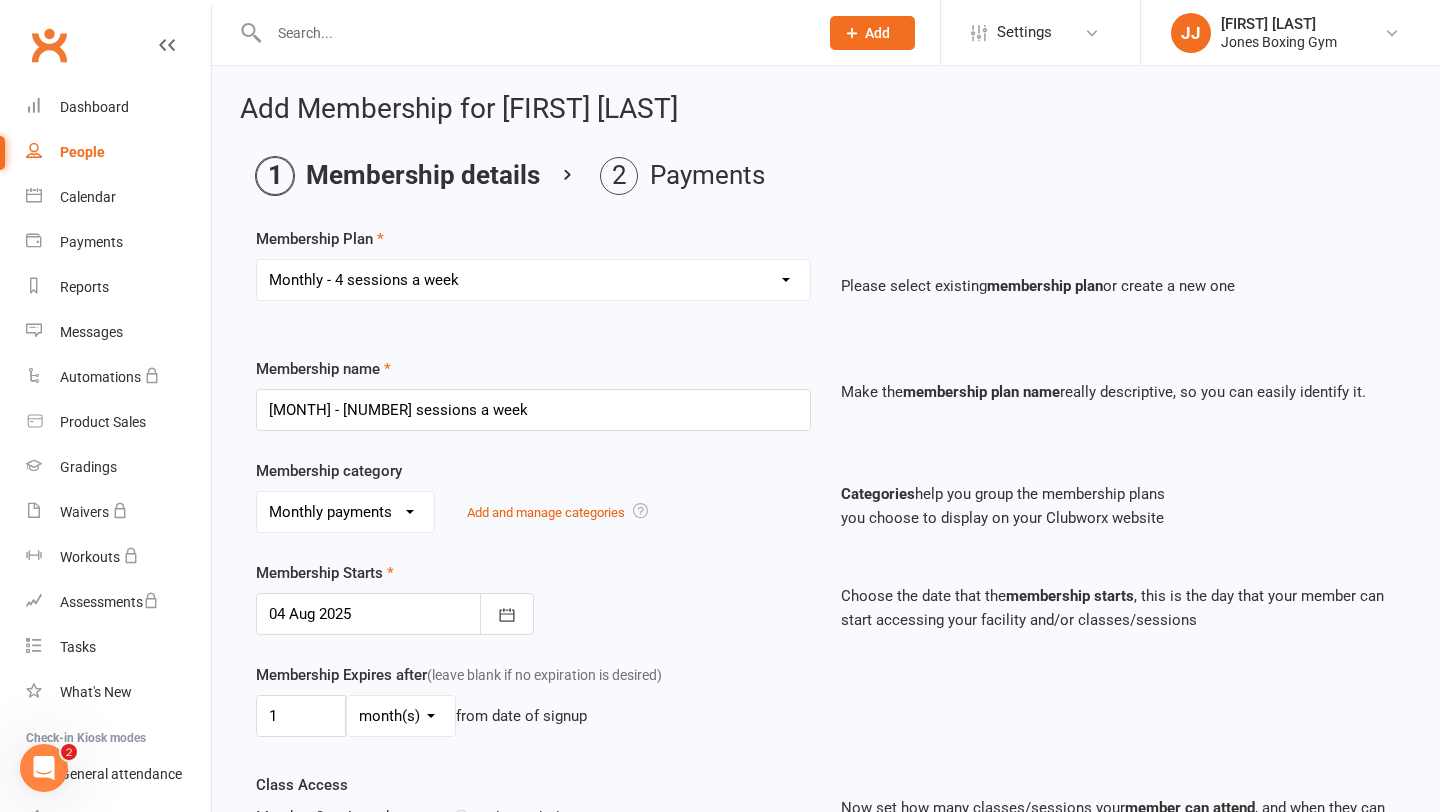 scroll, scrollTop: 604, scrollLeft: 0, axis: vertical 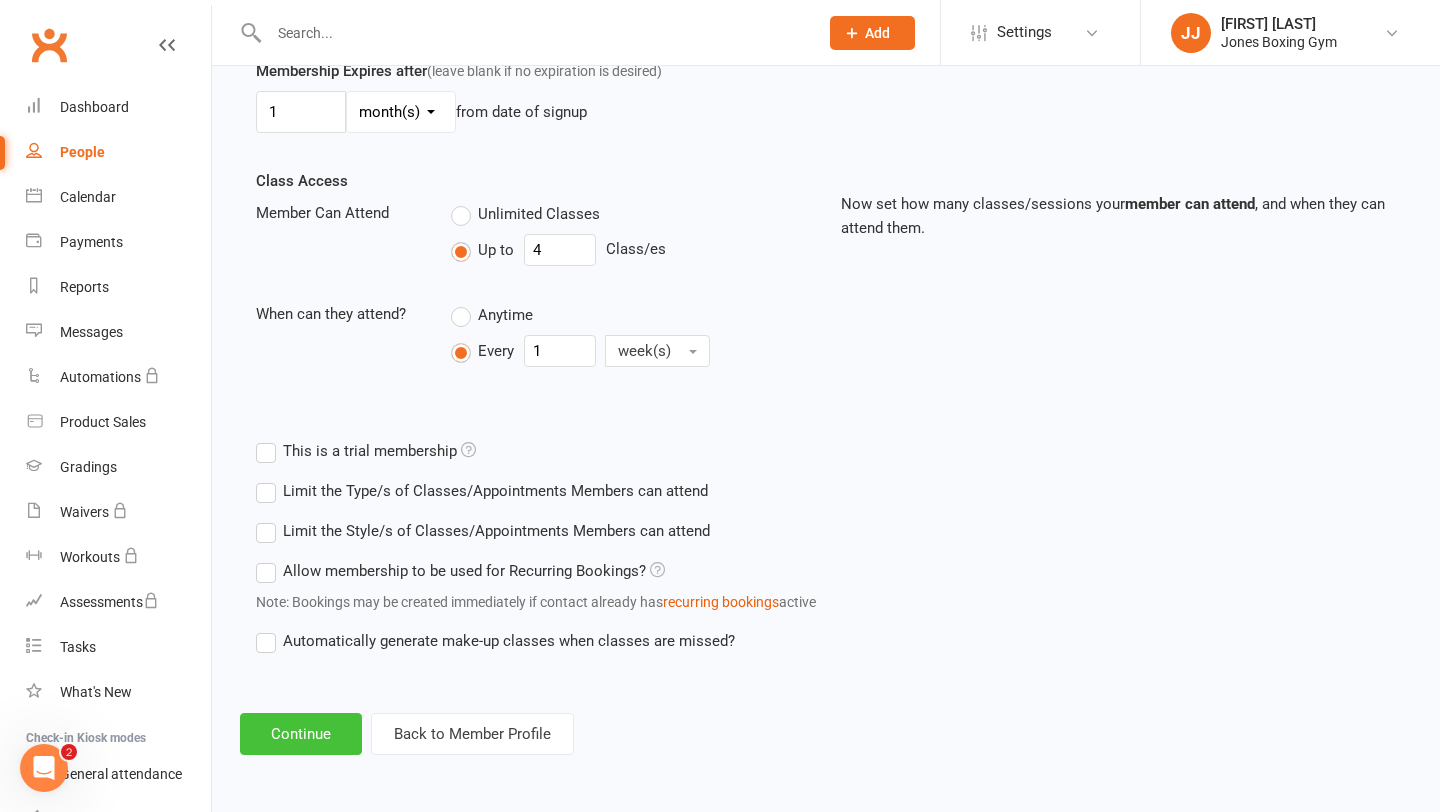 click on "Continue" at bounding box center (301, 734) 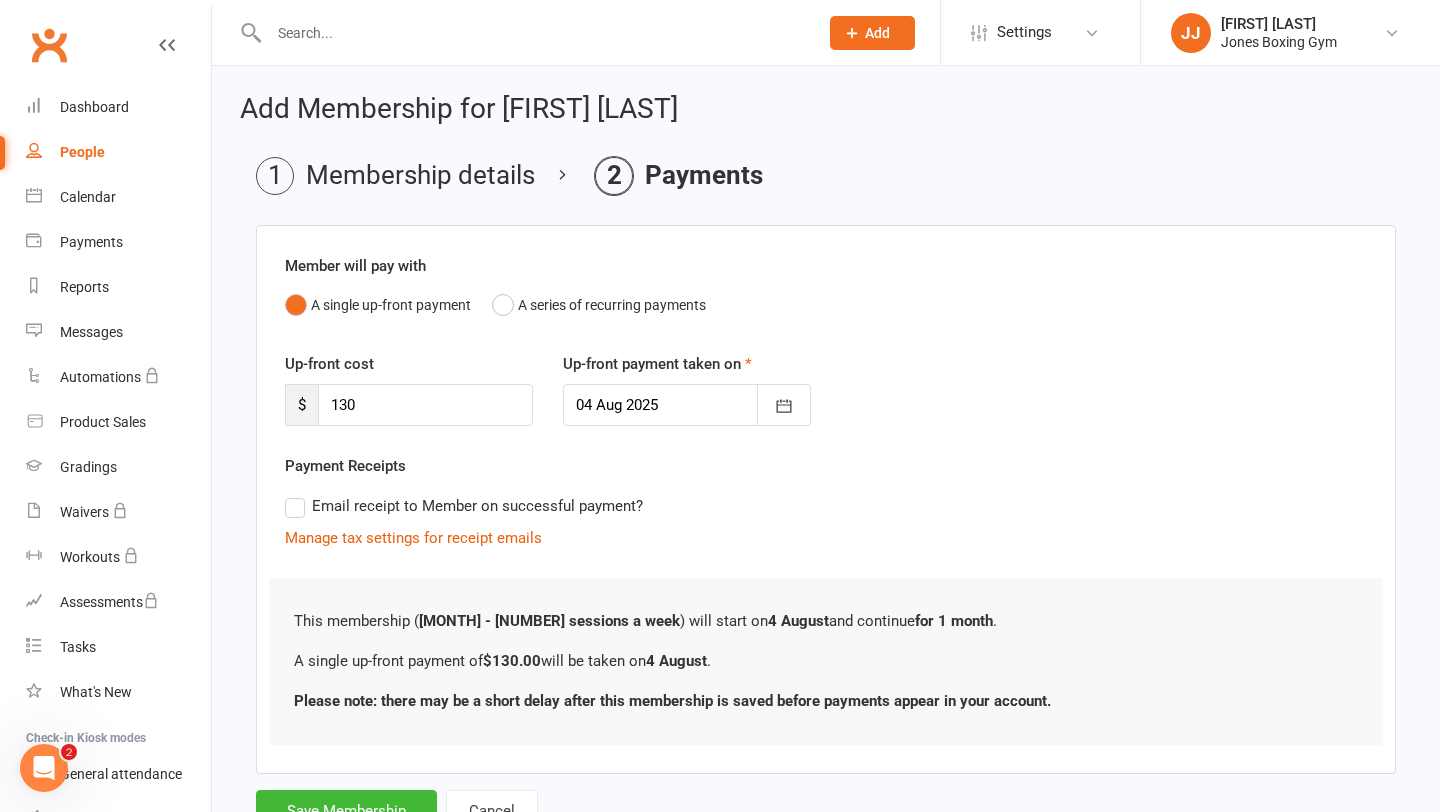 scroll, scrollTop: 50, scrollLeft: 0, axis: vertical 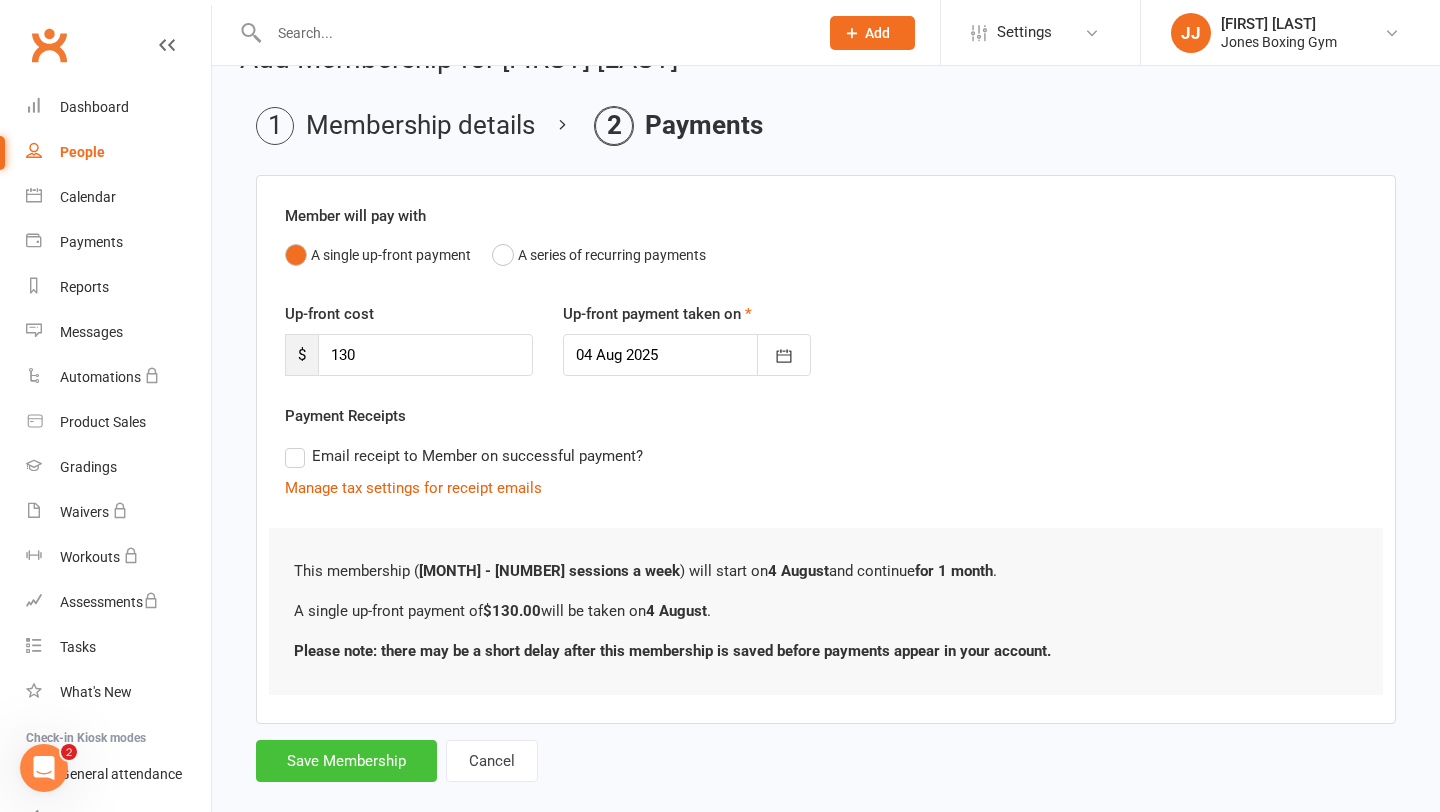 click on "Save Membership" at bounding box center [346, 761] 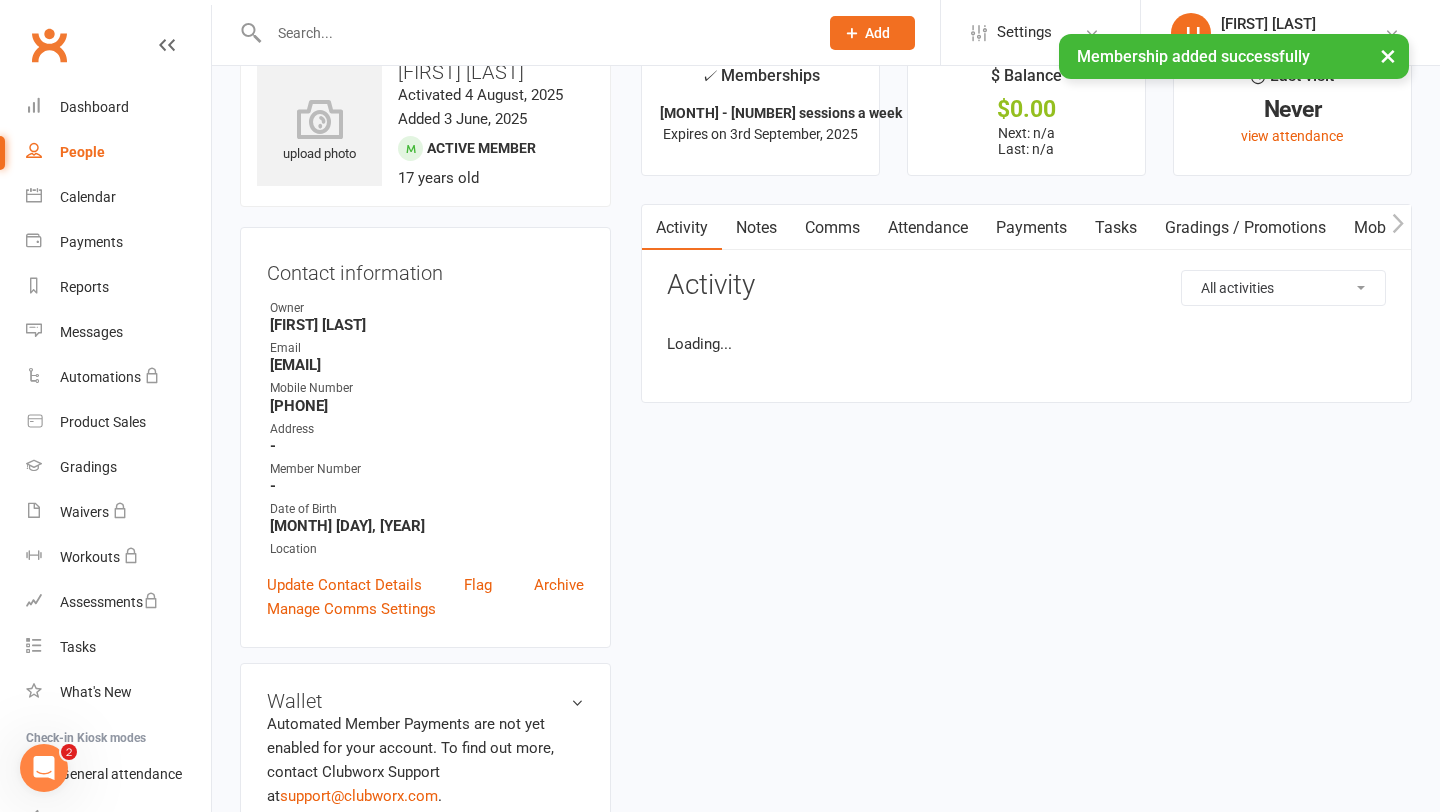 scroll, scrollTop: 0, scrollLeft: 0, axis: both 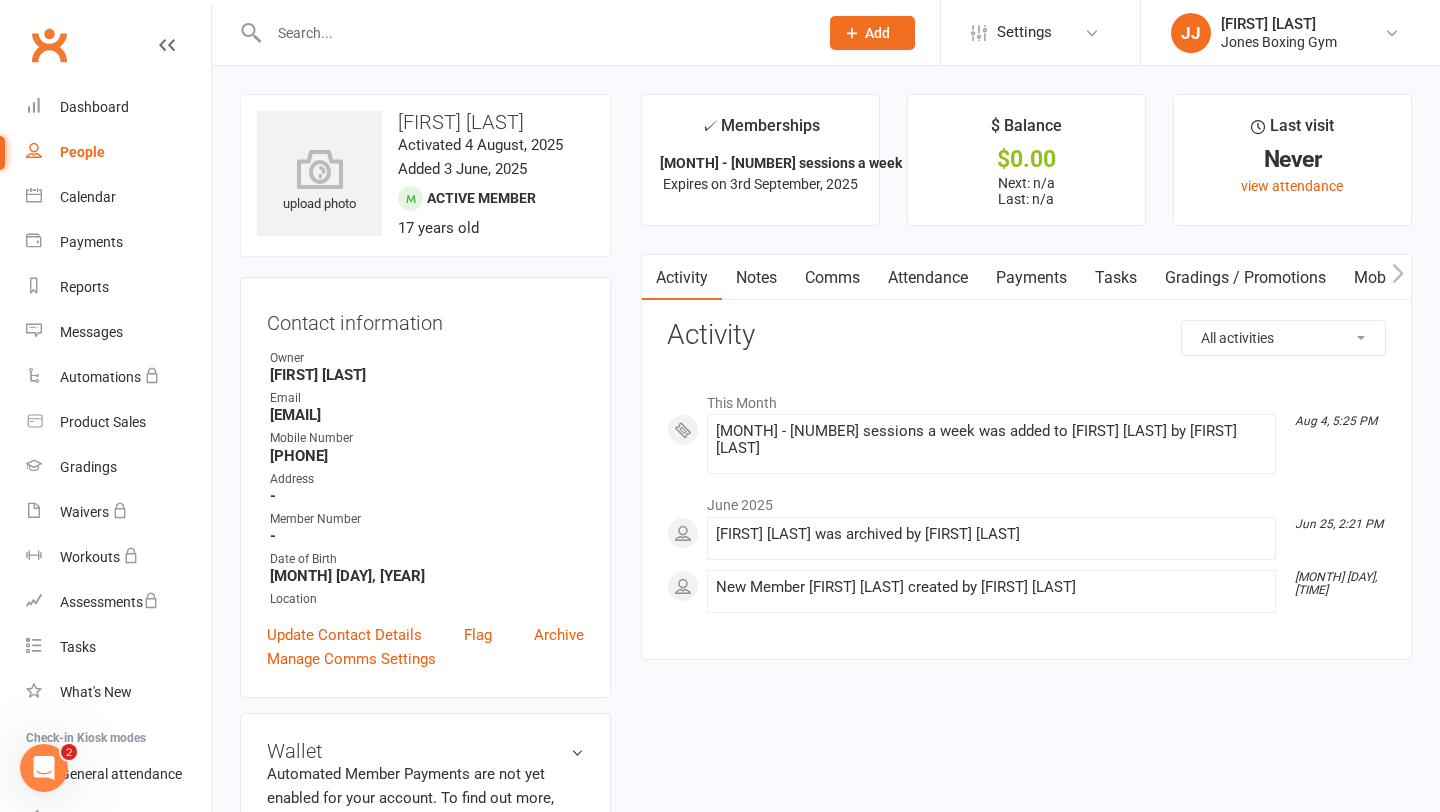 click on "People" at bounding box center [118, 152] 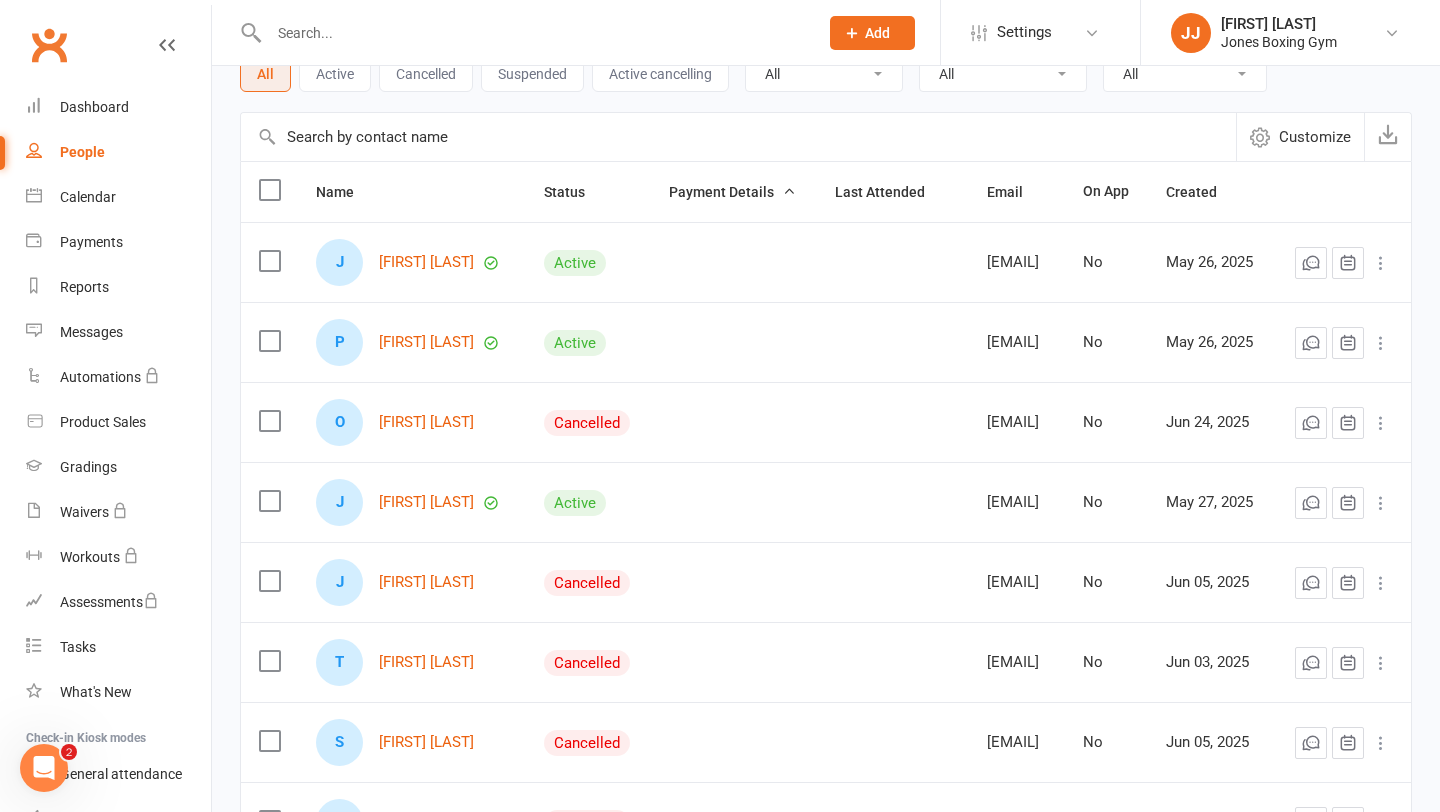 scroll, scrollTop: 0, scrollLeft: 0, axis: both 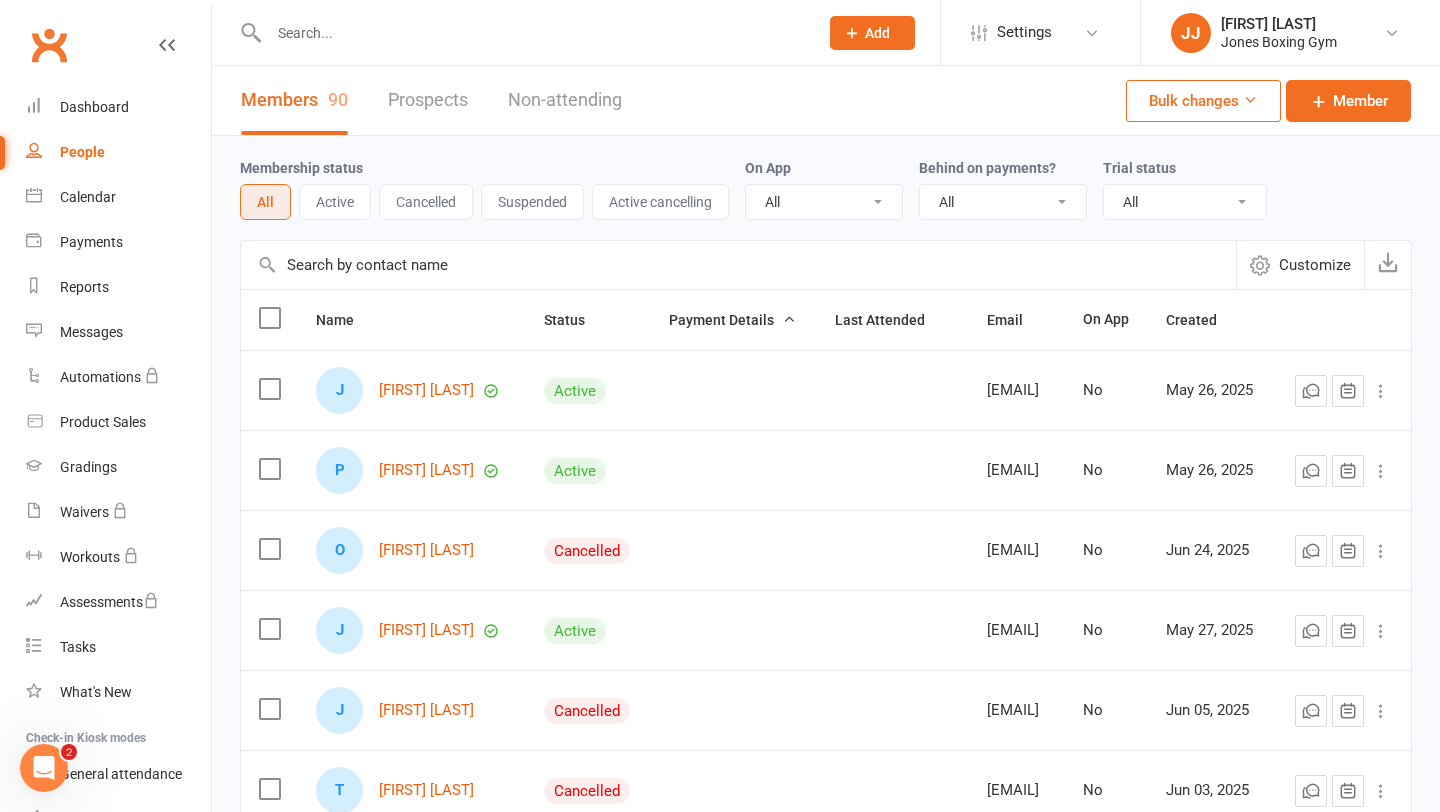 click on "People" at bounding box center [118, 152] 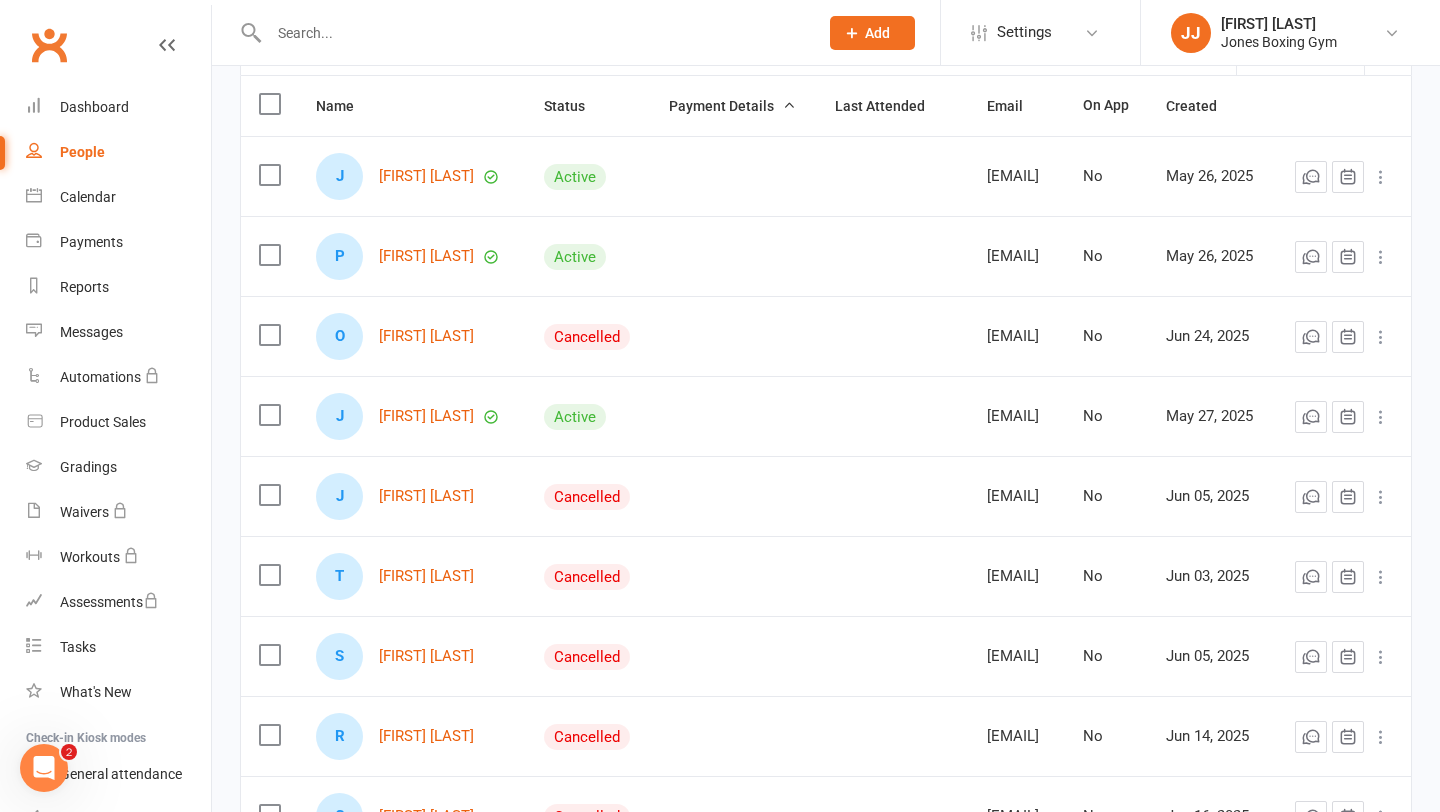 scroll, scrollTop: 174, scrollLeft: 0, axis: vertical 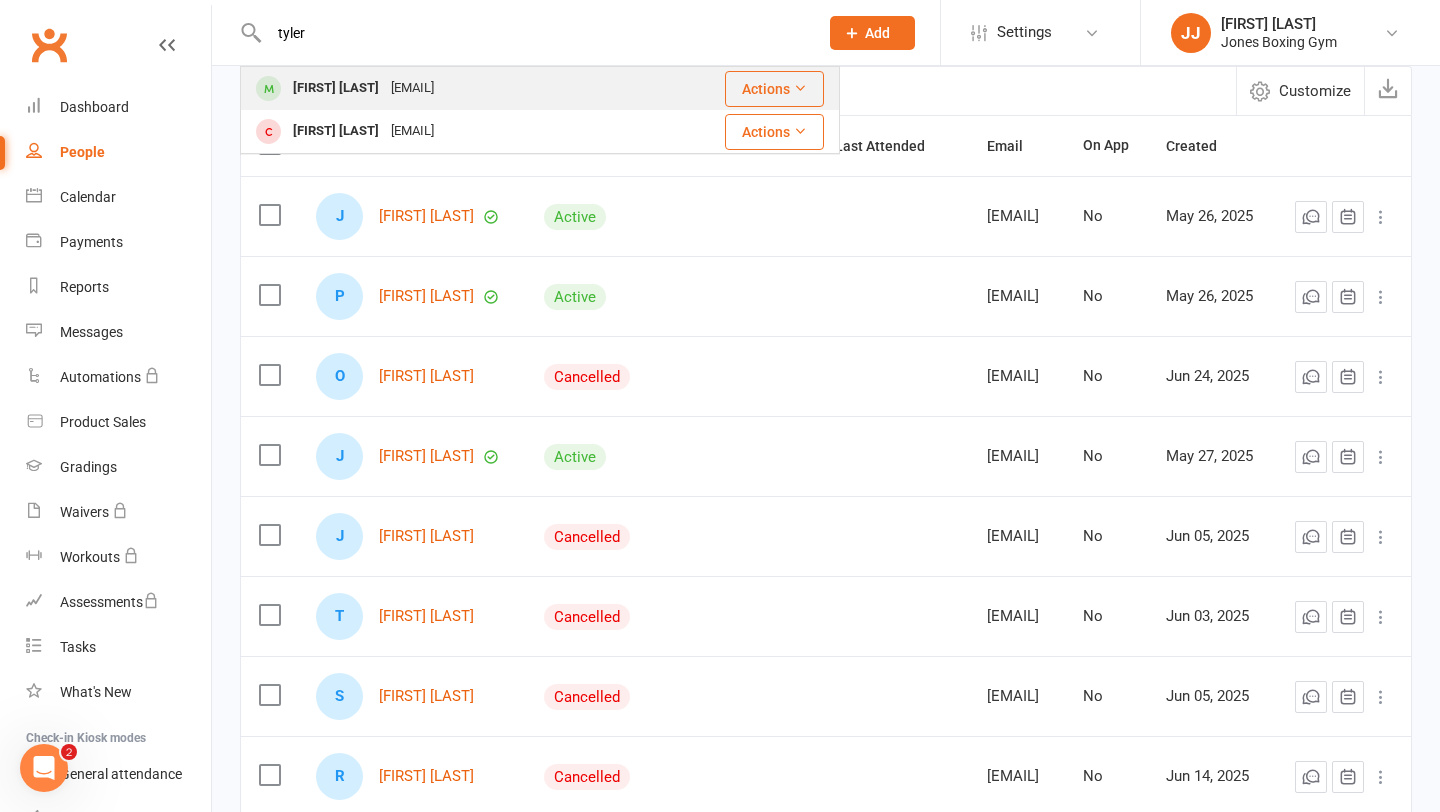 type on "tyler" 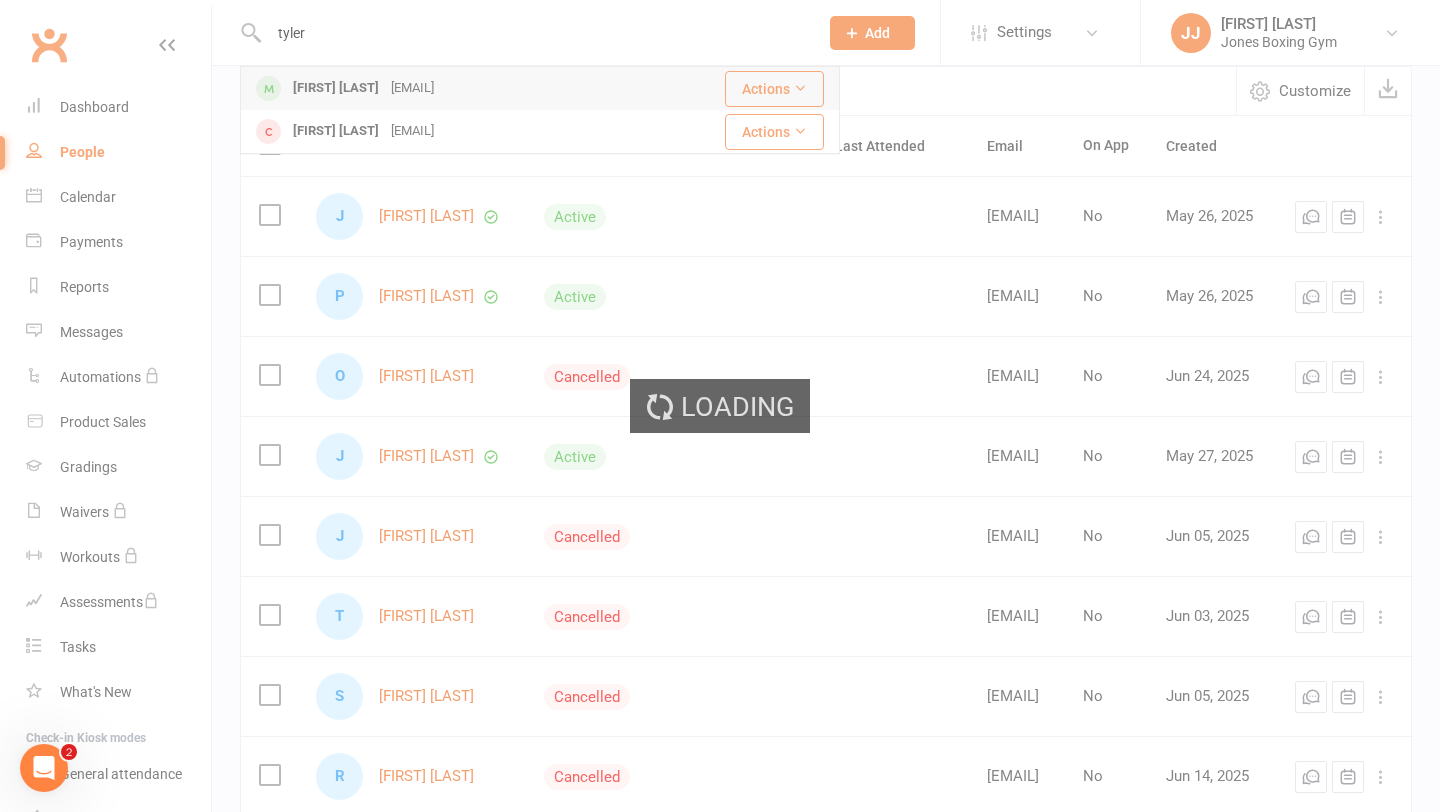 type 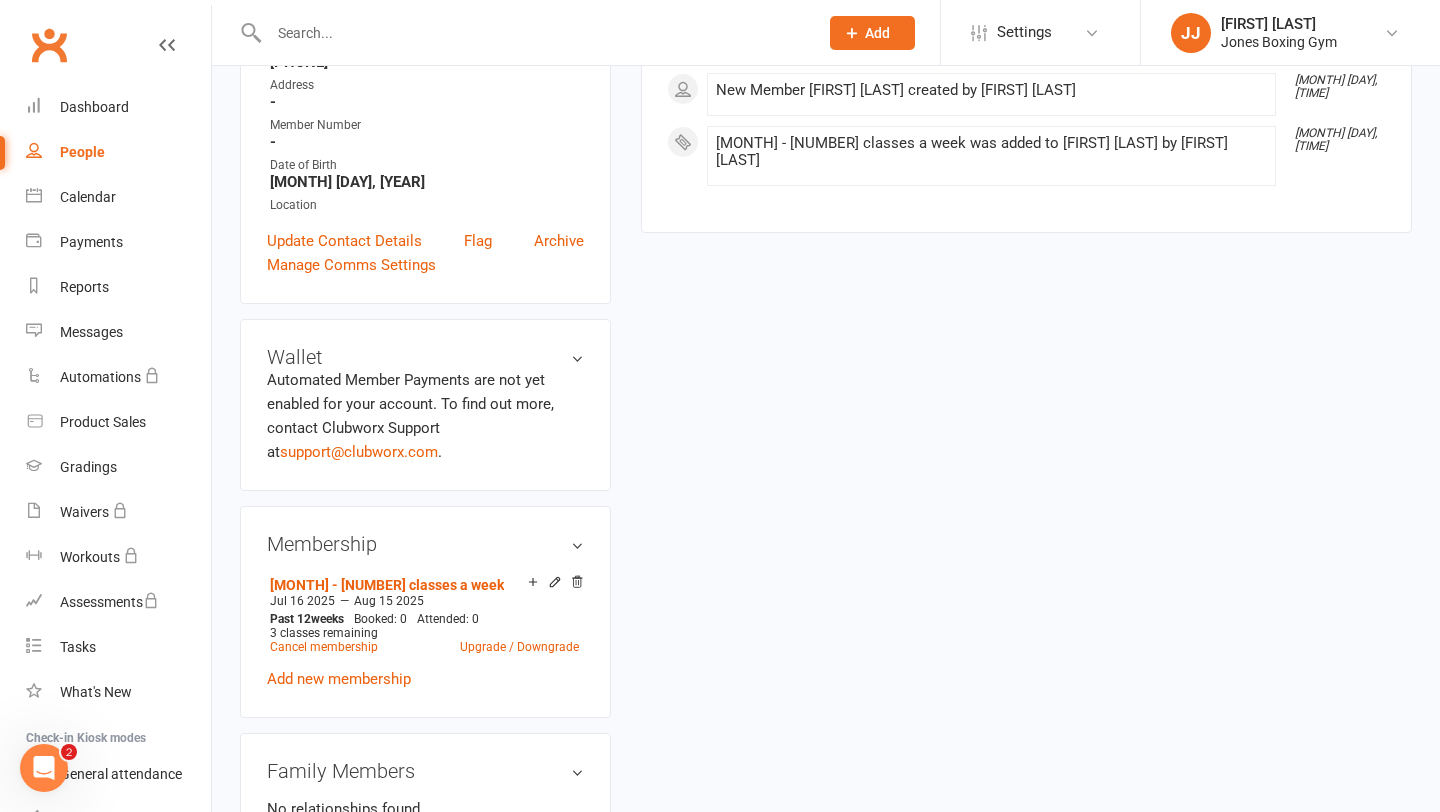 scroll, scrollTop: 425, scrollLeft: 0, axis: vertical 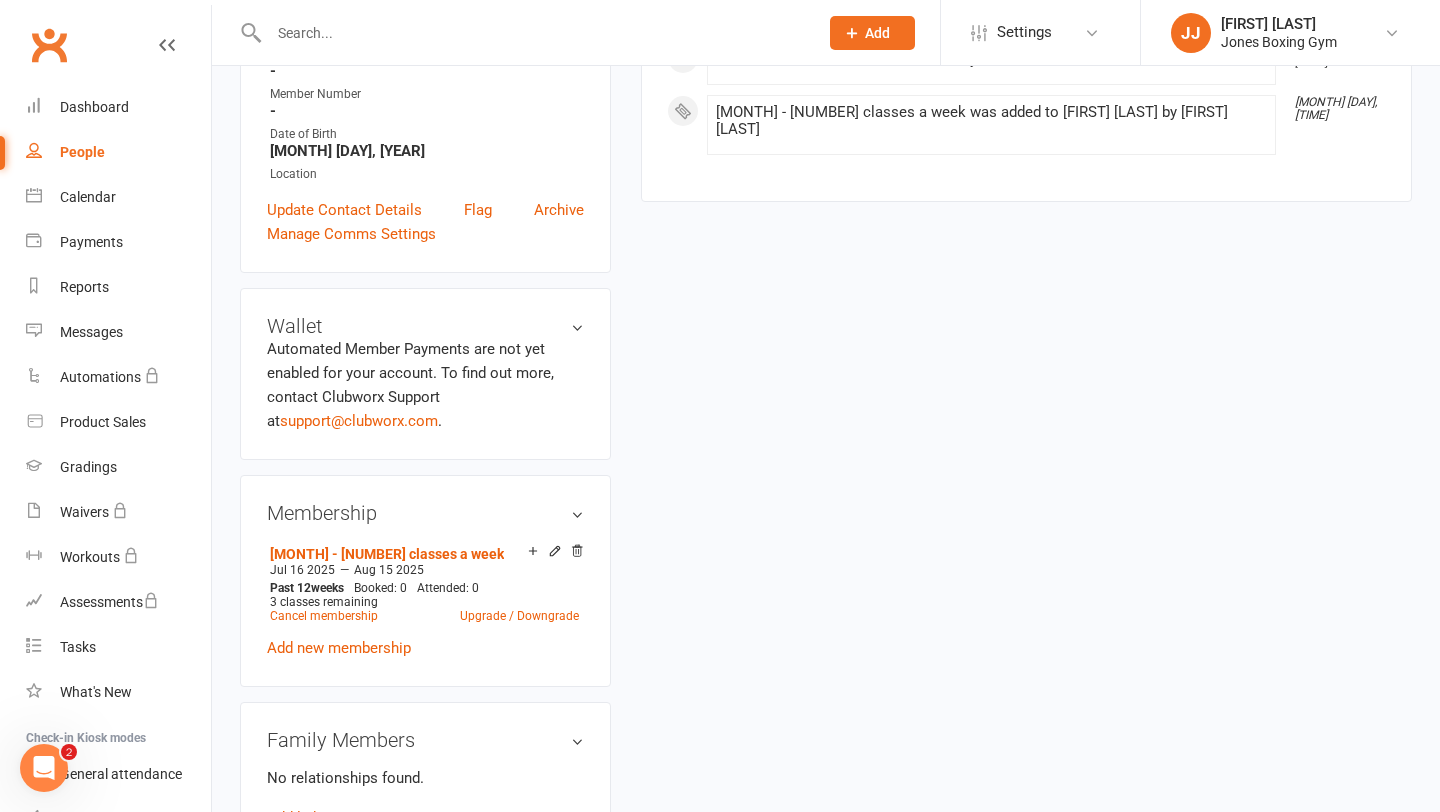 click on "People" at bounding box center [118, 152] 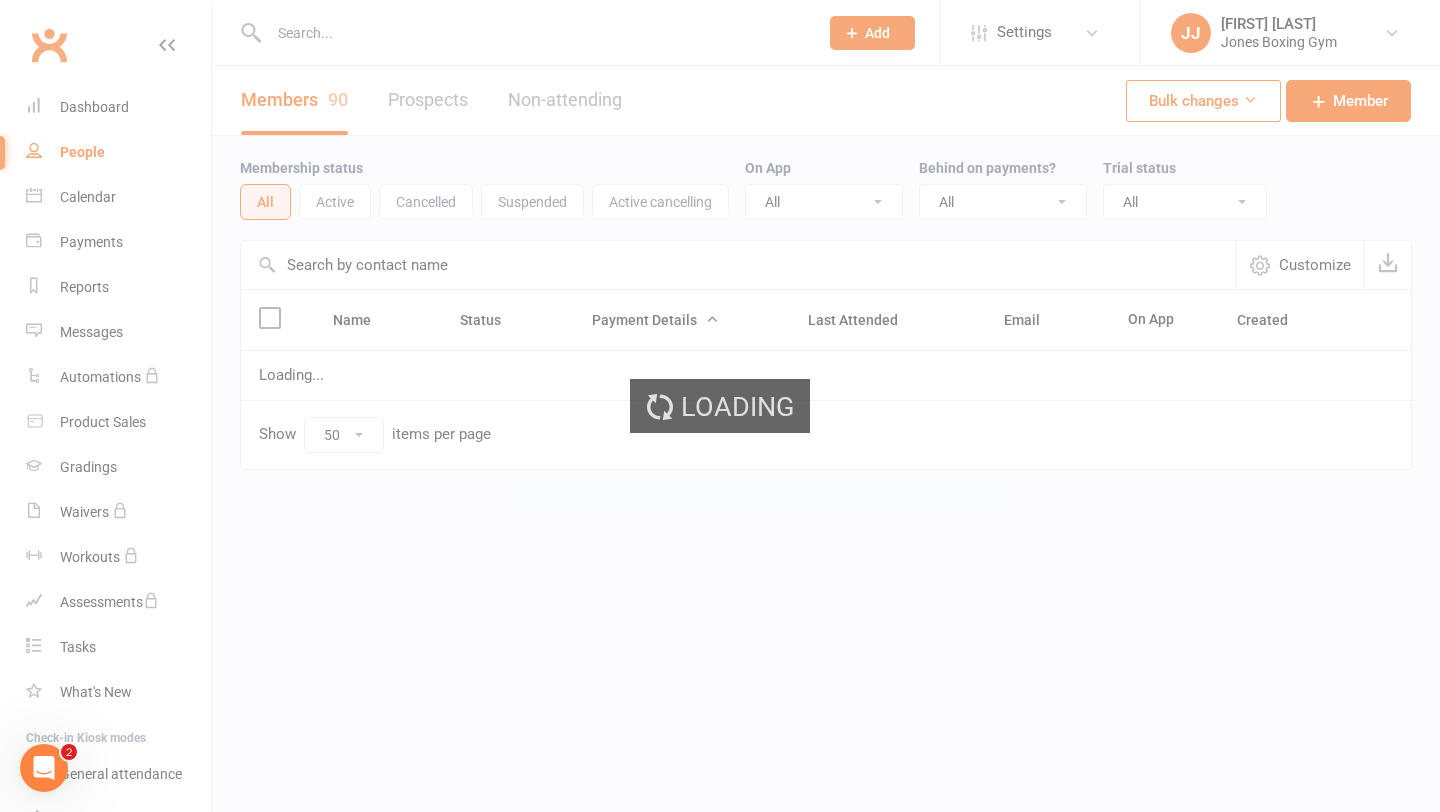 scroll, scrollTop: 0, scrollLeft: 0, axis: both 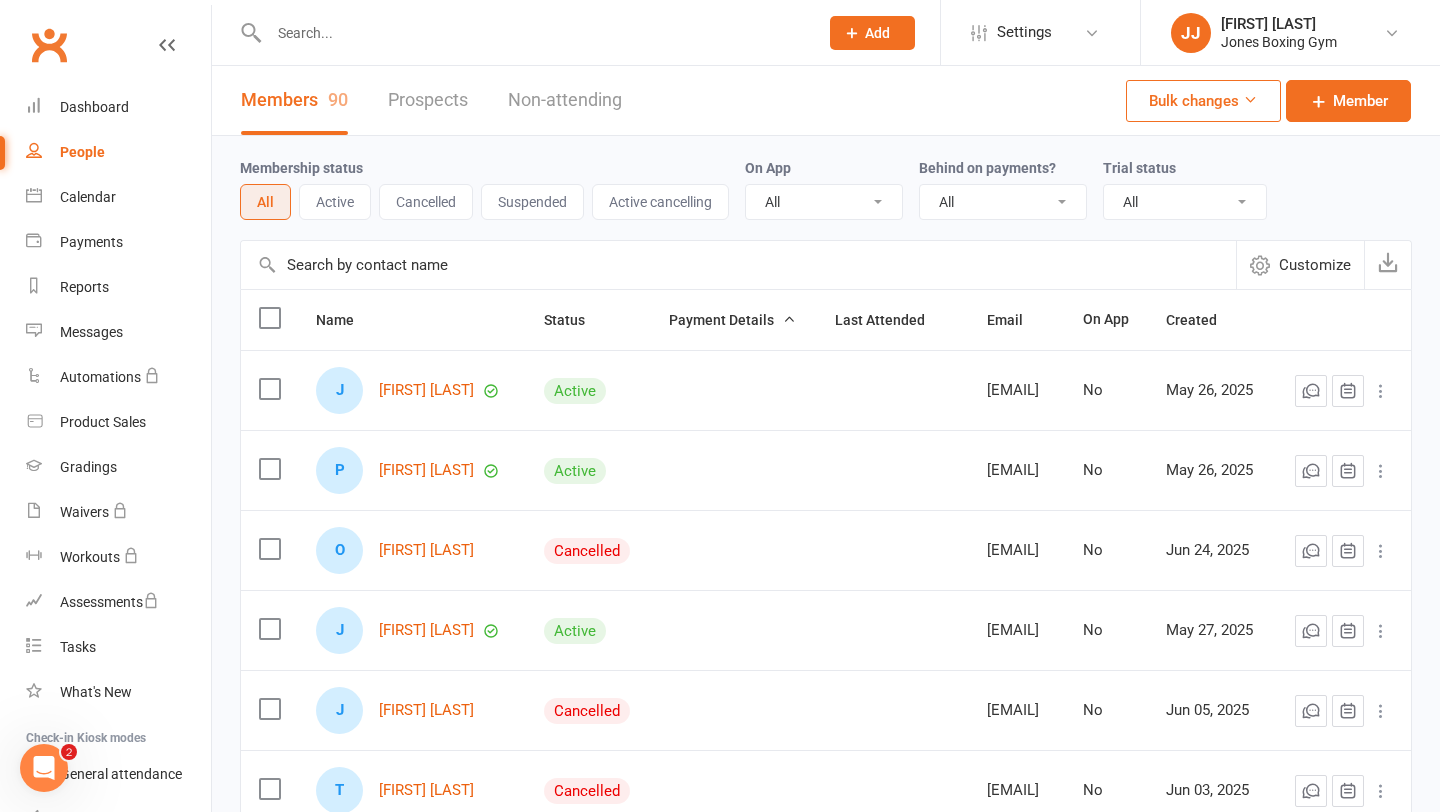 click at bounding box center (533, 33) 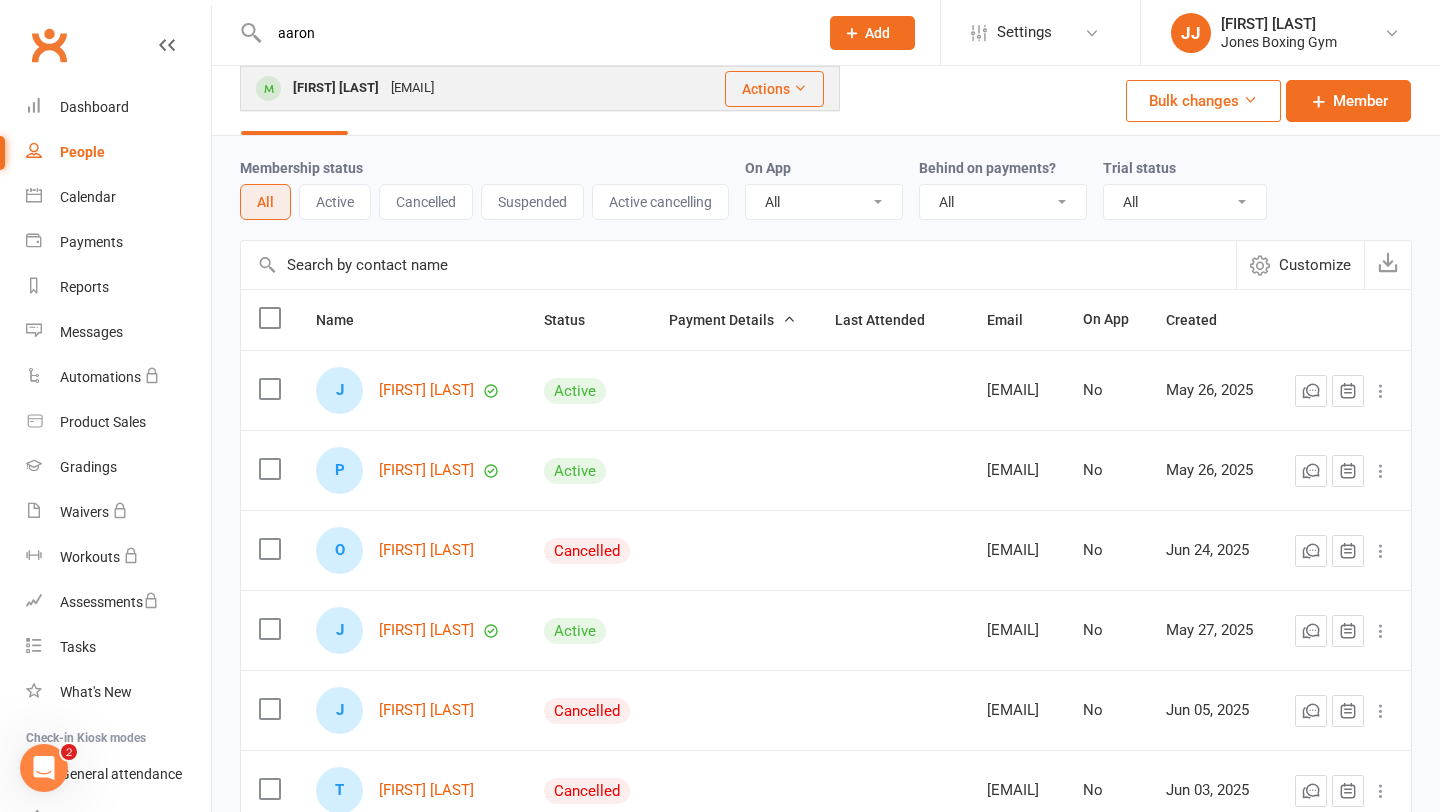 type on "aaron" 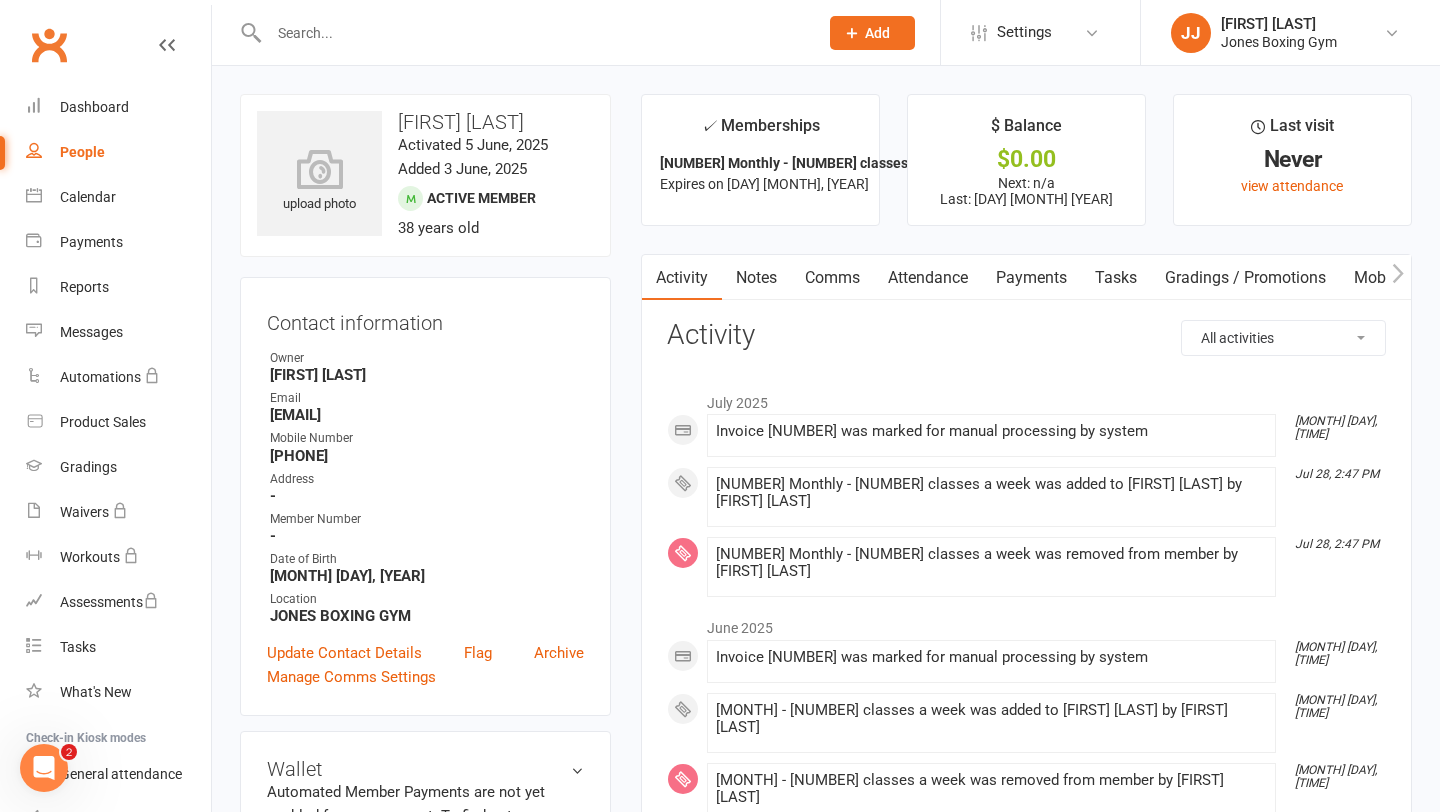 click on "People" at bounding box center [118, 152] 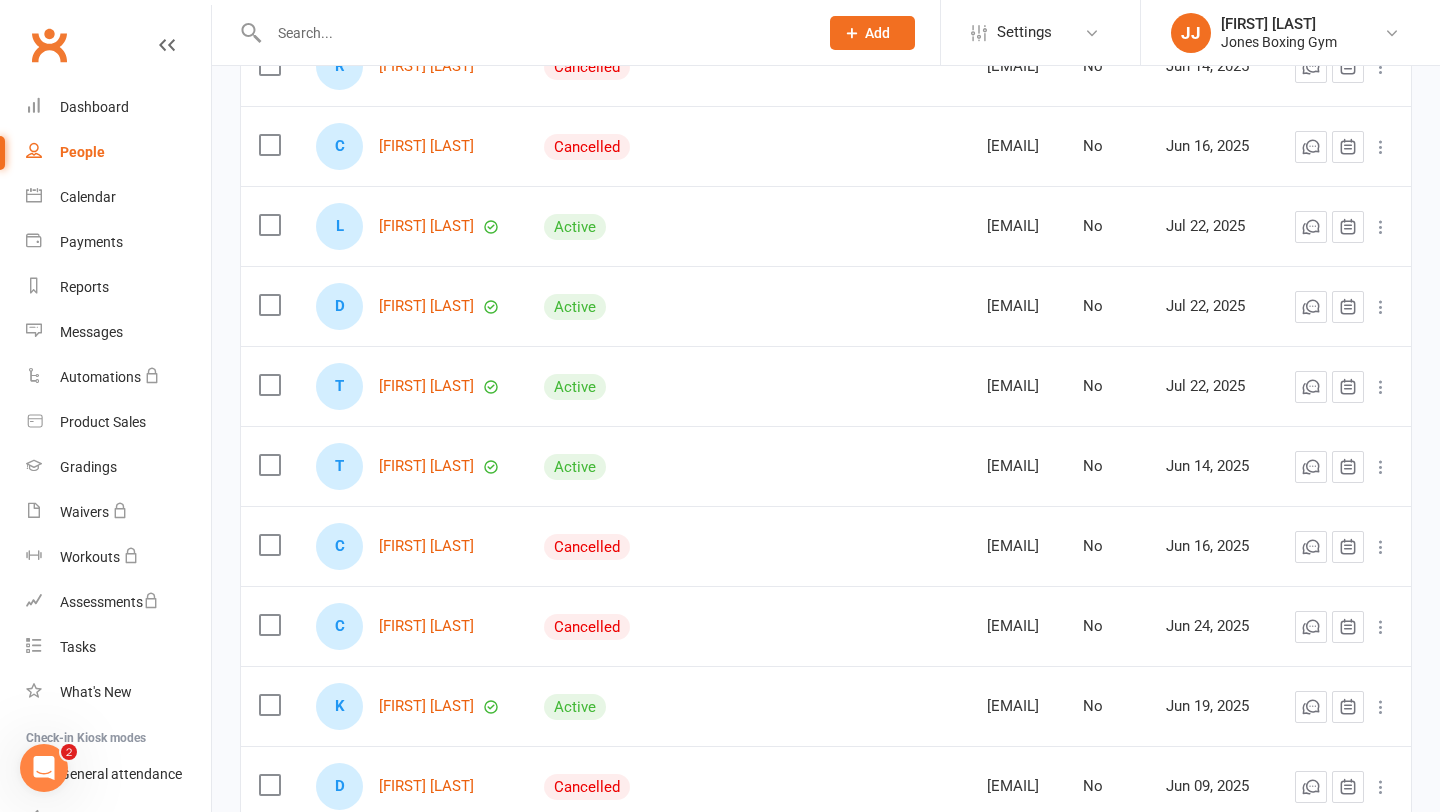 scroll, scrollTop: 0, scrollLeft: 0, axis: both 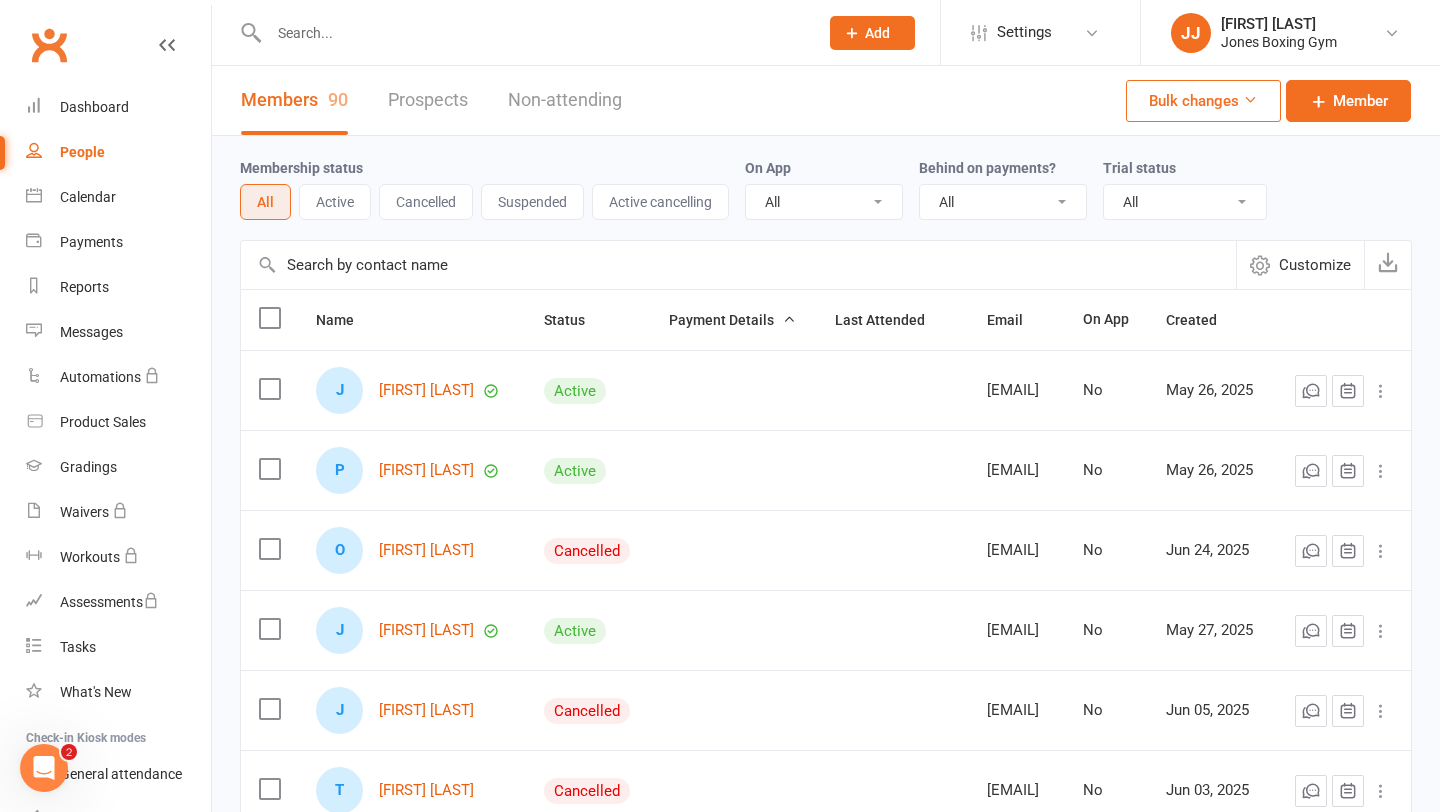 click at bounding box center (533, 33) 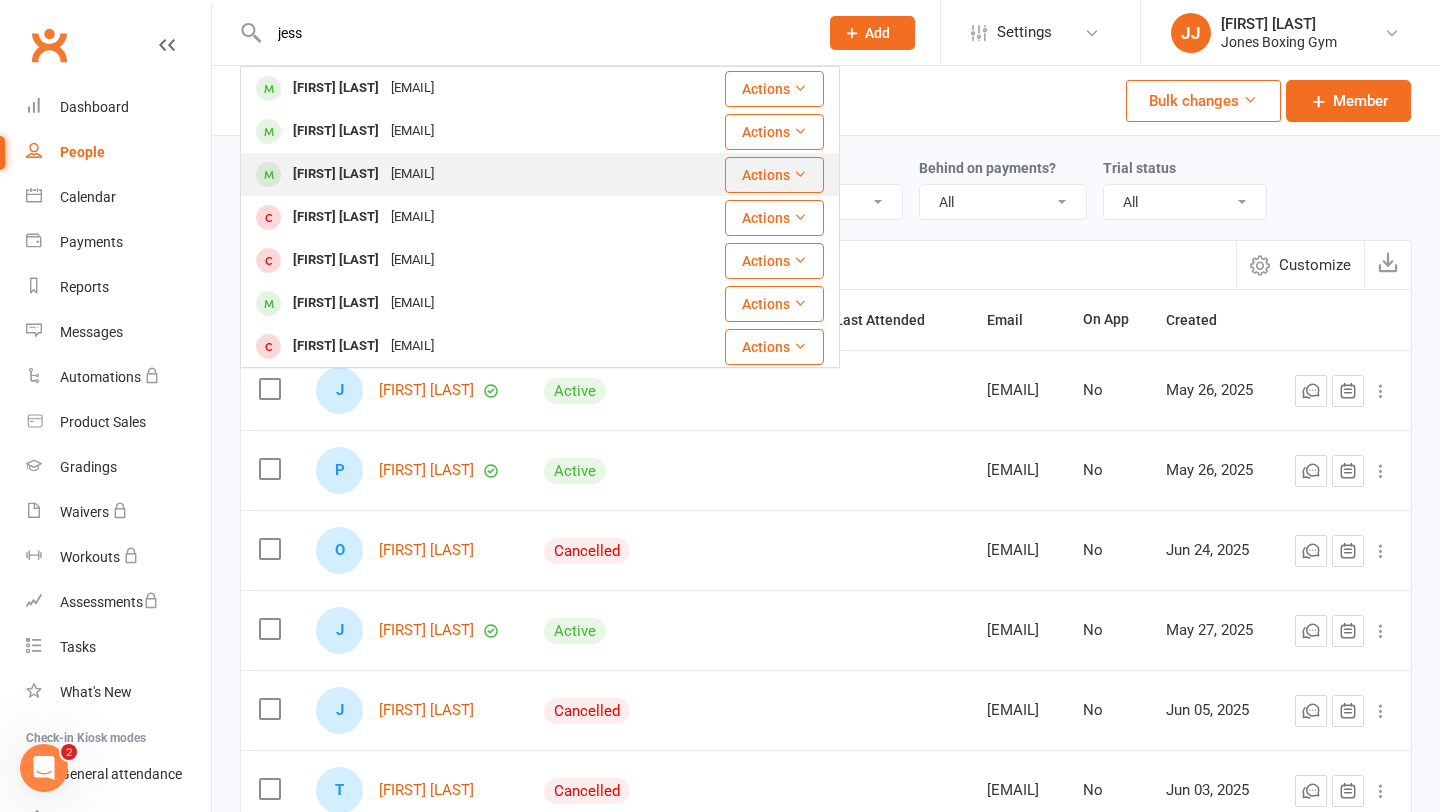 type on "jess" 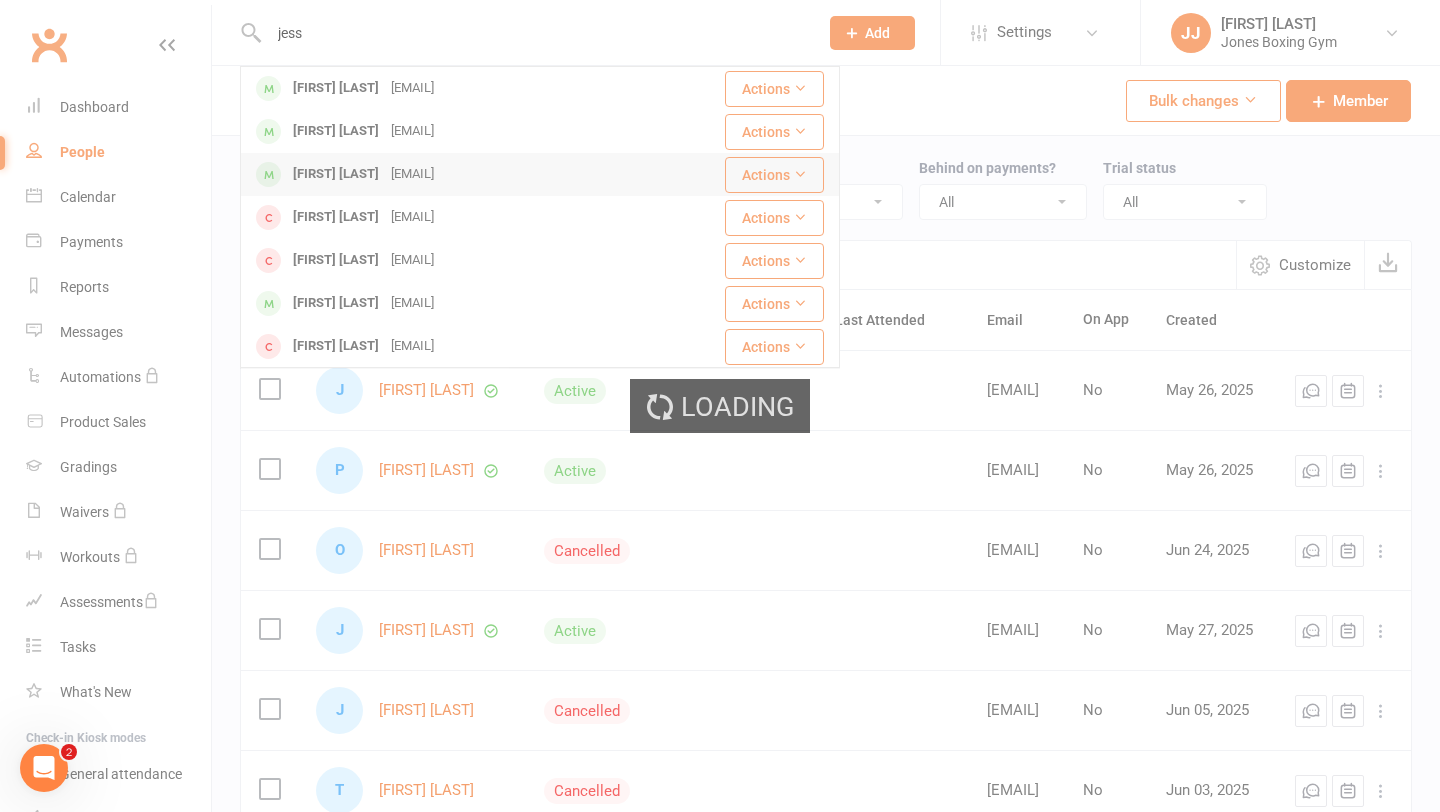 type 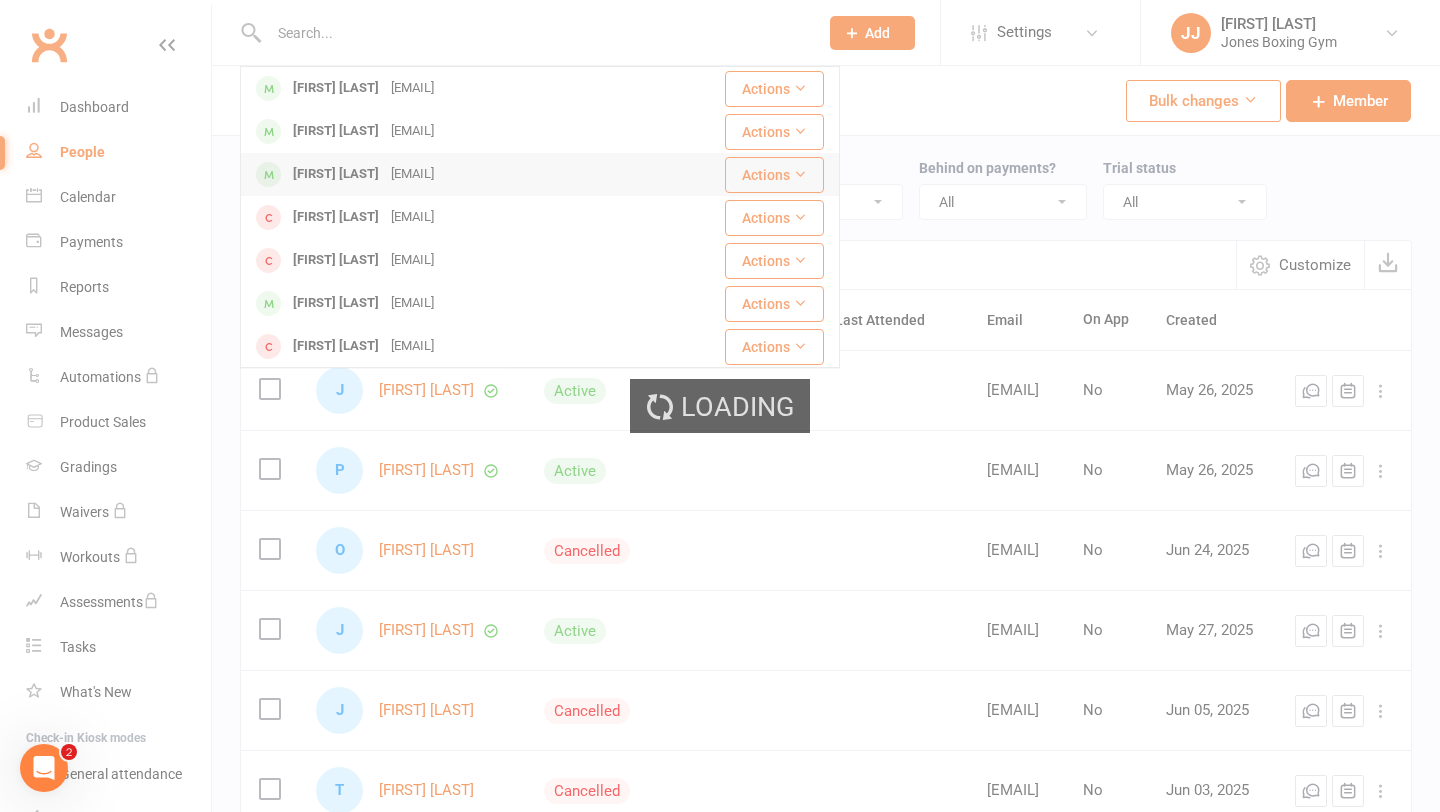 click on "Loading" at bounding box center (720, 406) 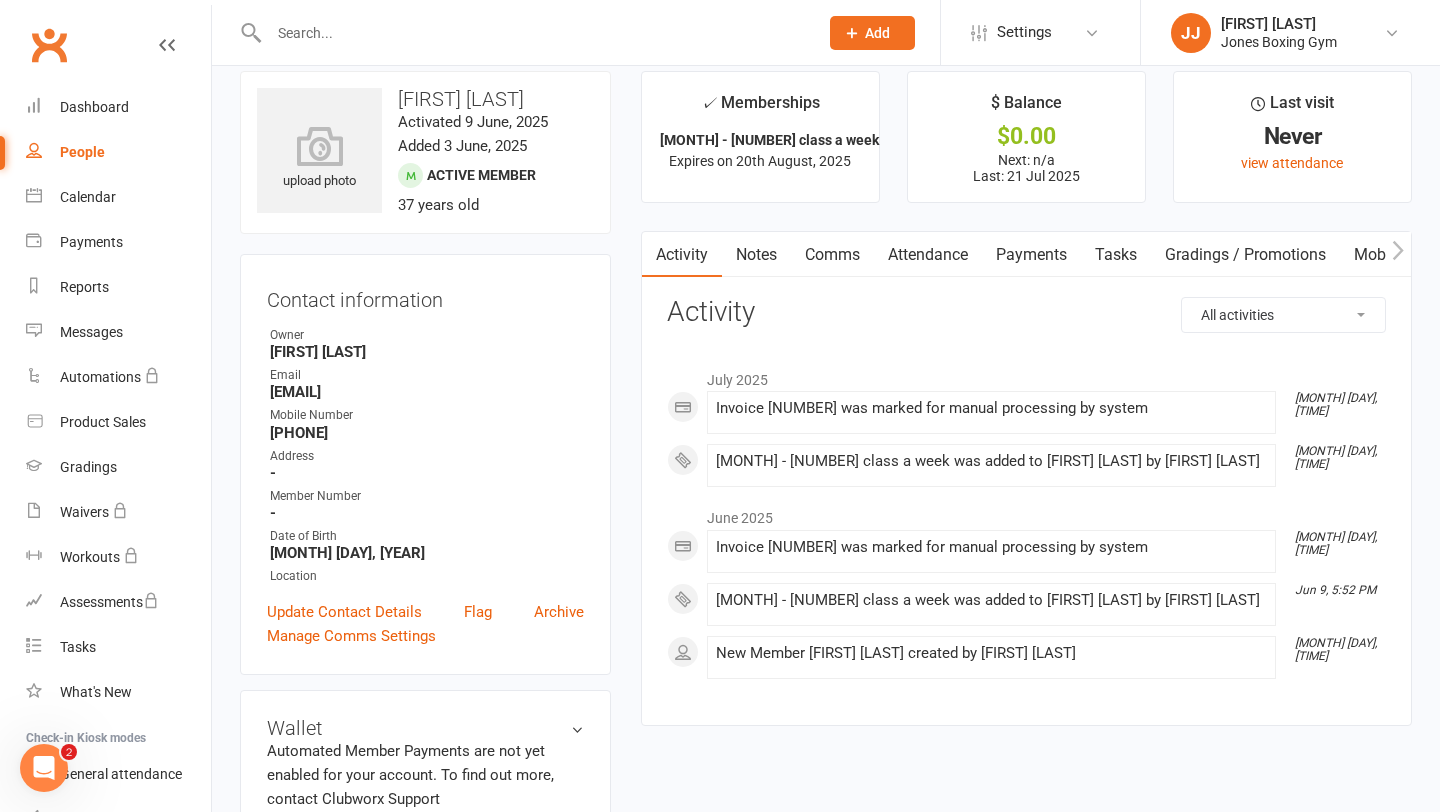 scroll, scrollTop: 0, scrollLeft: 0, axis: both 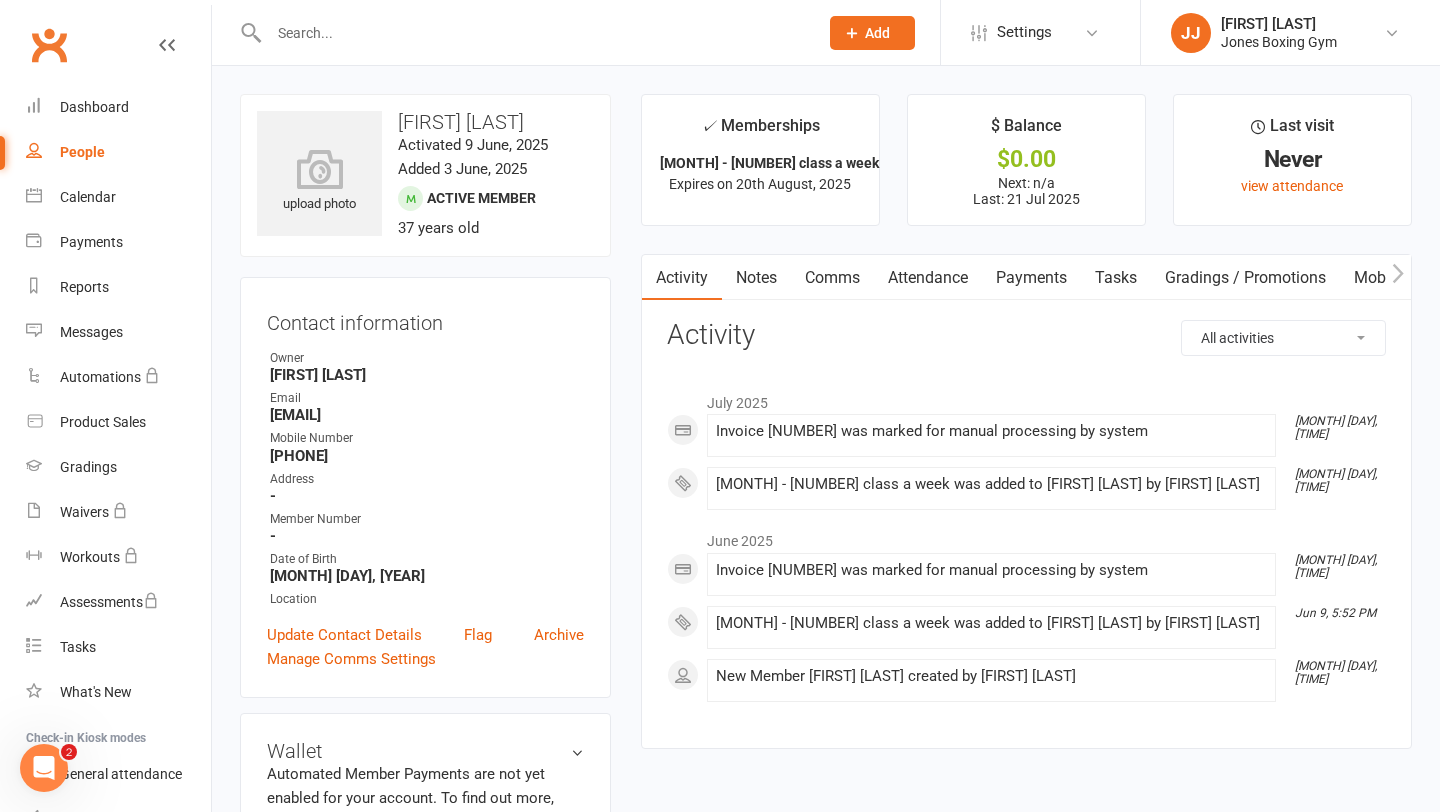 click on "People" at bounding box center [118, 152] 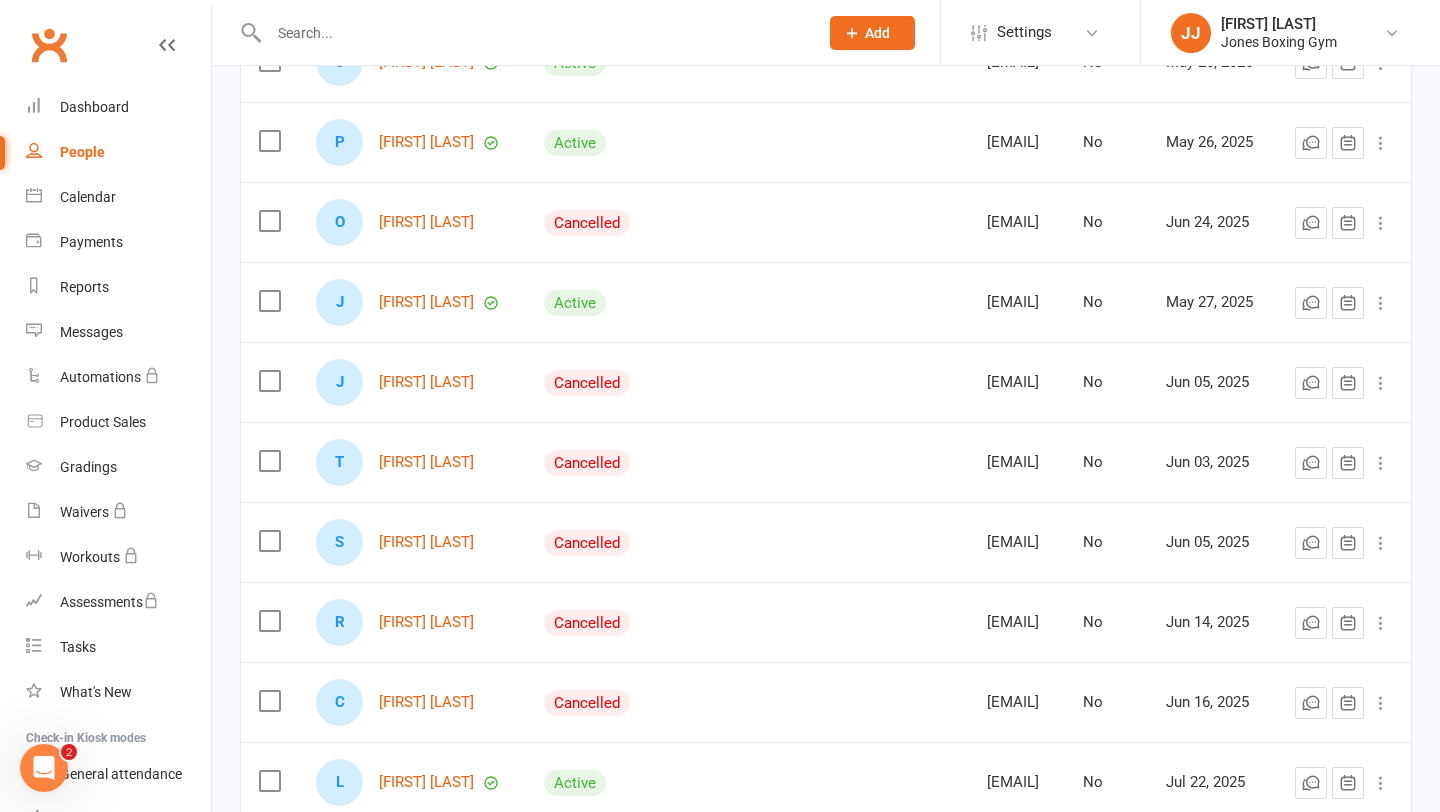 scroll, scrollTop: 0, scrollLeft: 0, axis: both 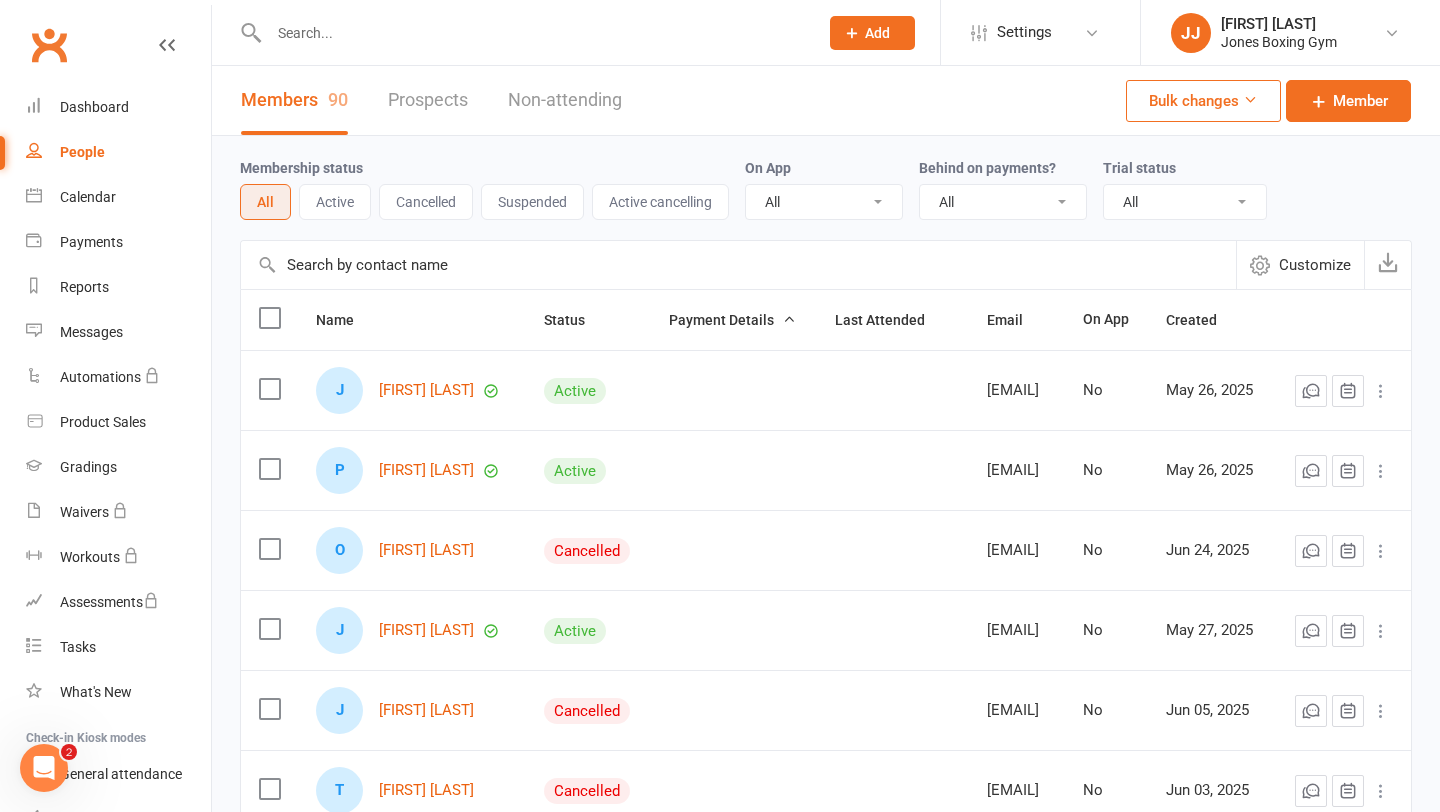 click at bounding box center (522, 32) 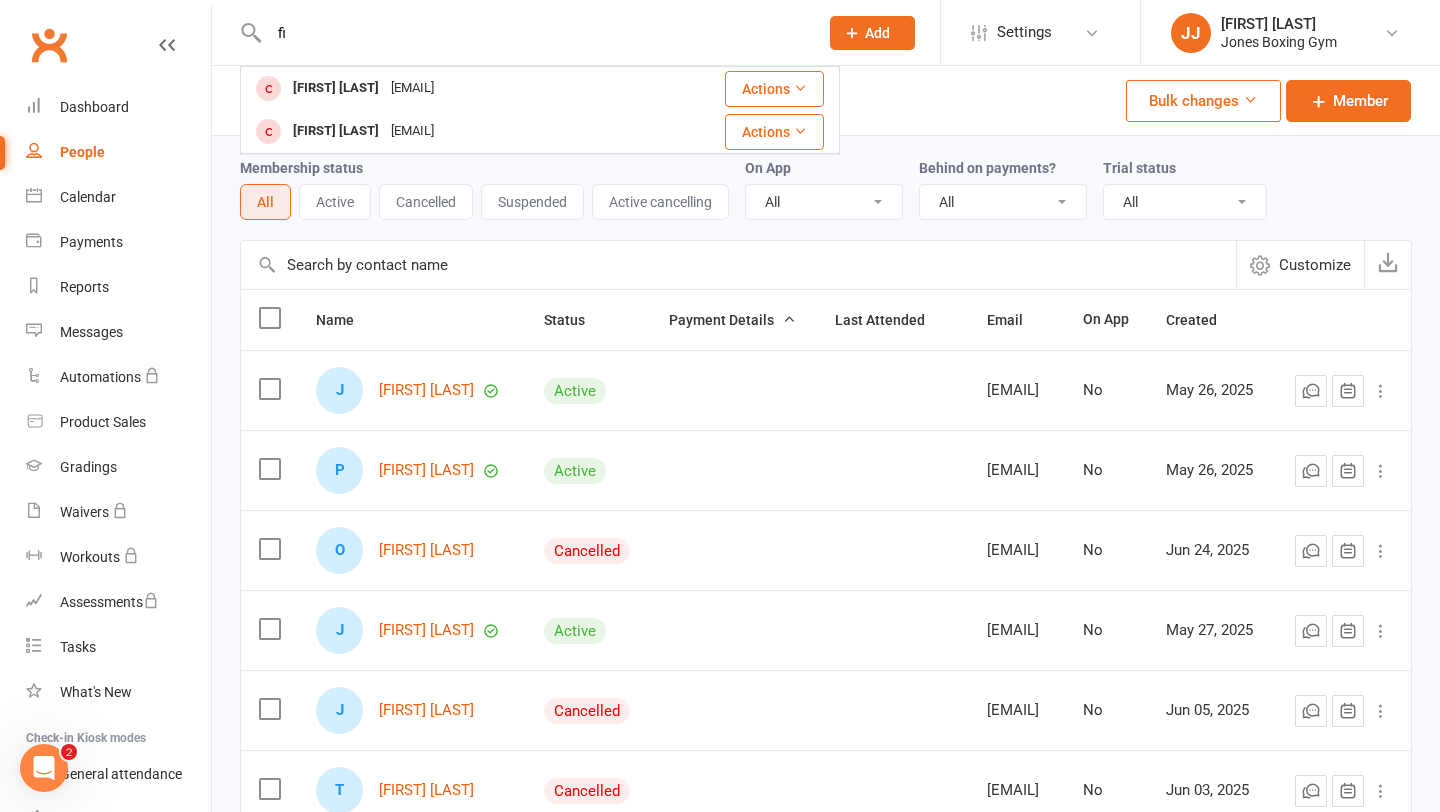 type on "f" 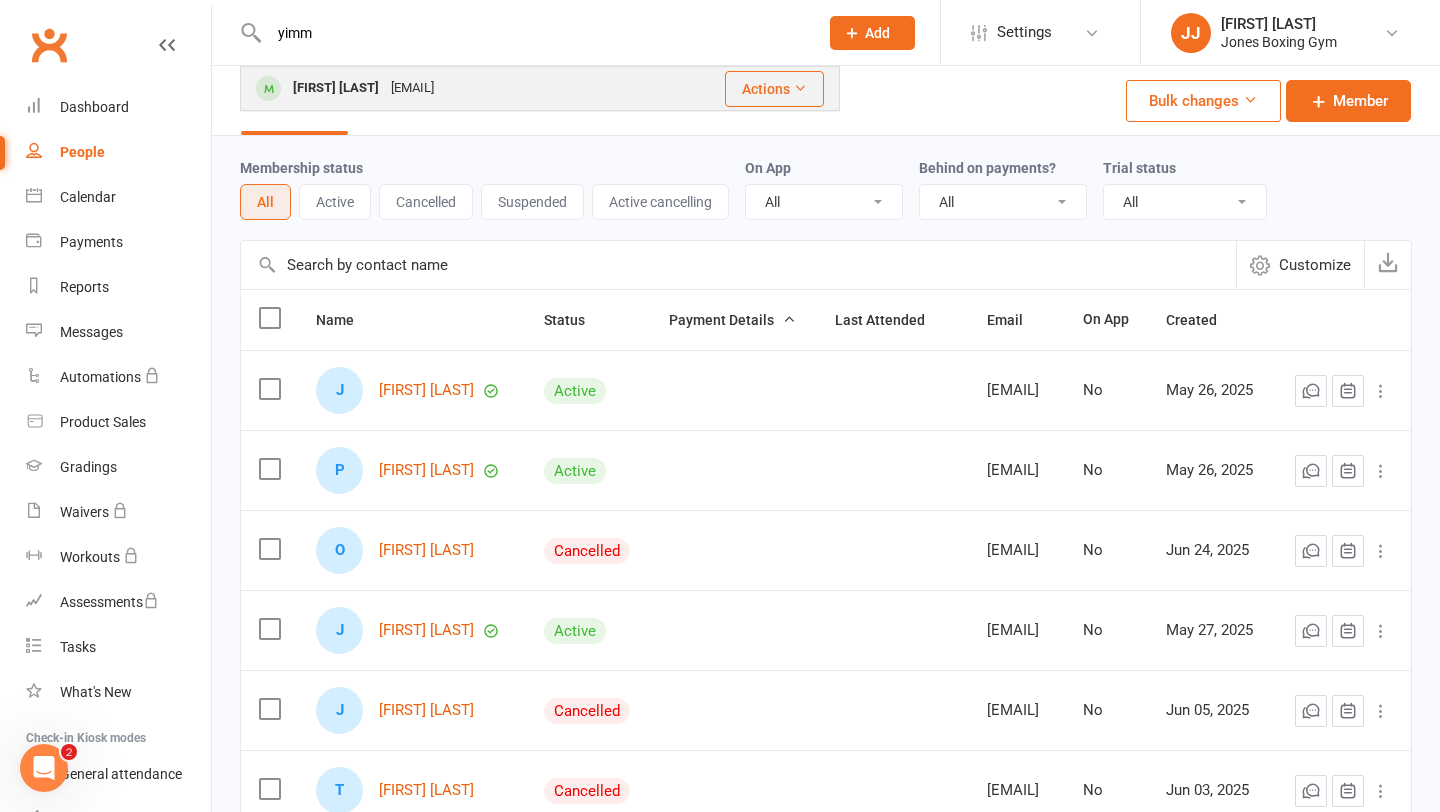 type on "yimm" 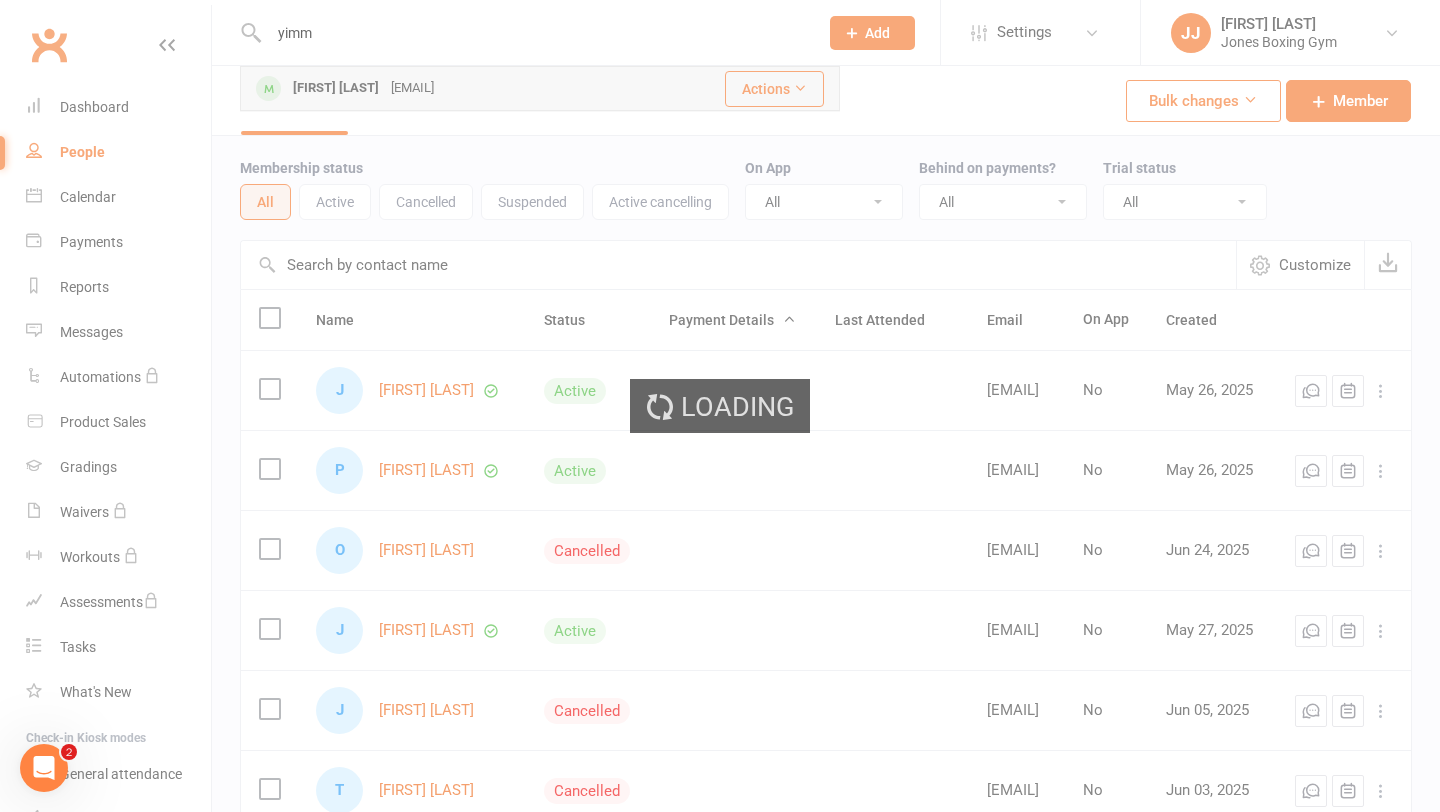 type 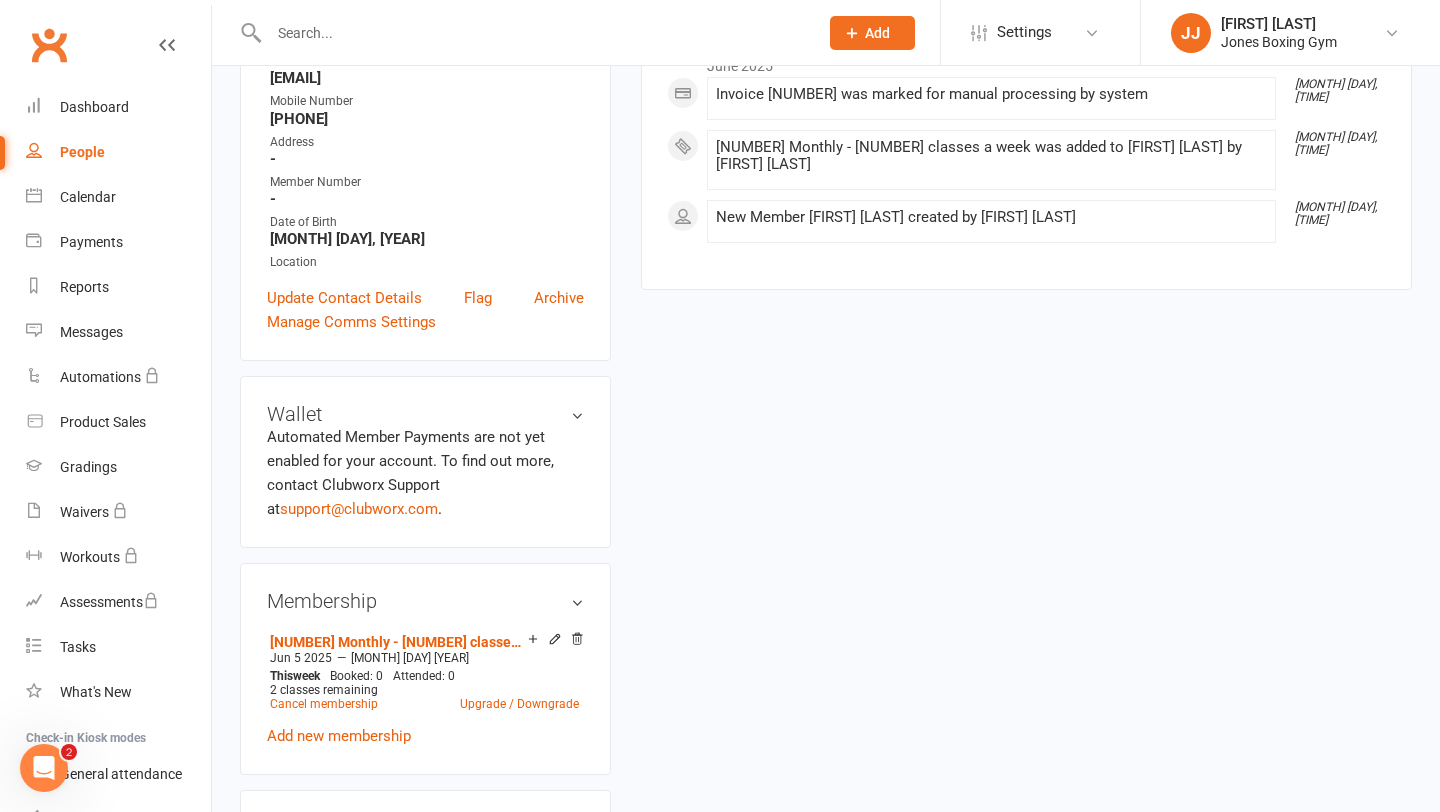 scroll, scrollTop: 0, scrollLeft: 0, axis: both 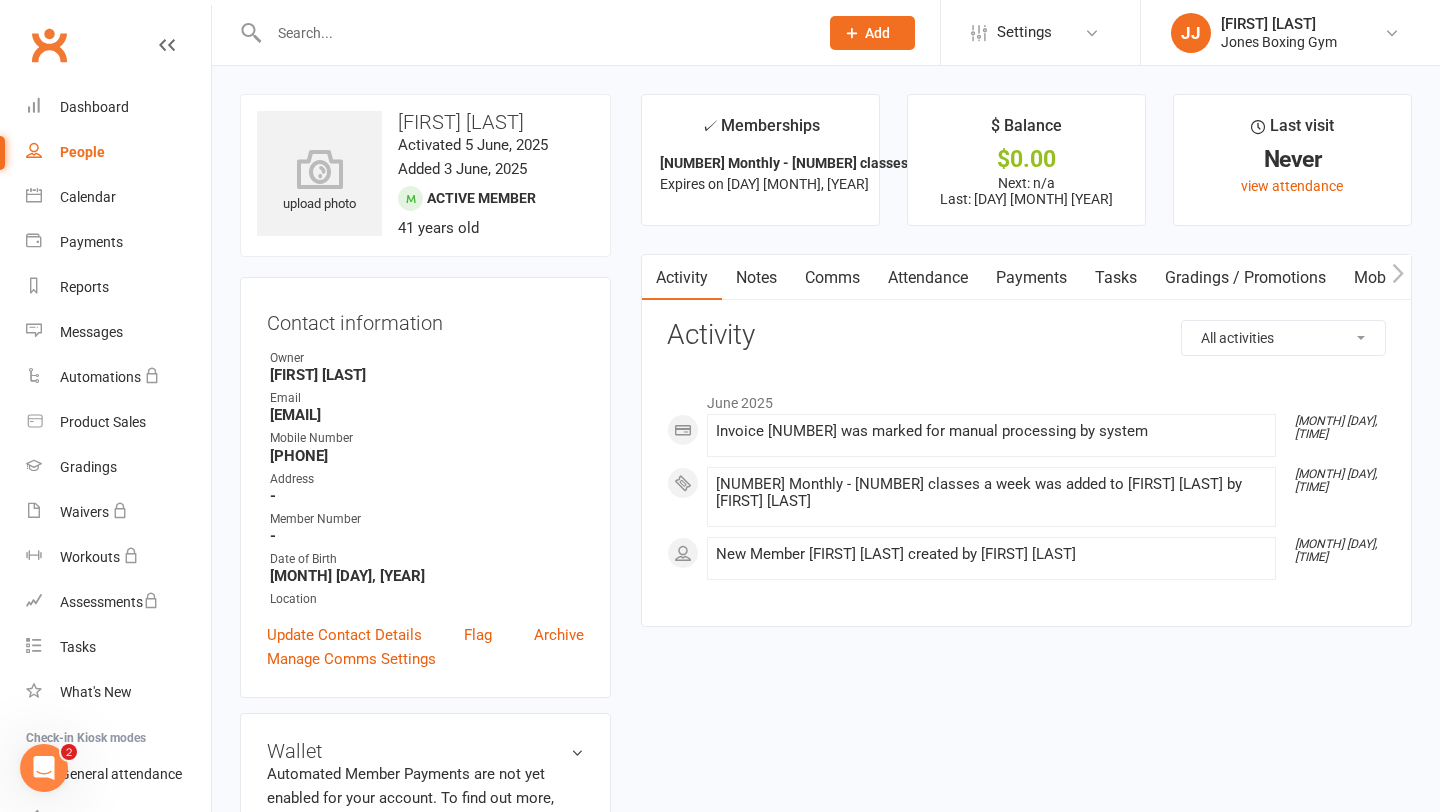 click on "People" at bounding box center (82, 152) 